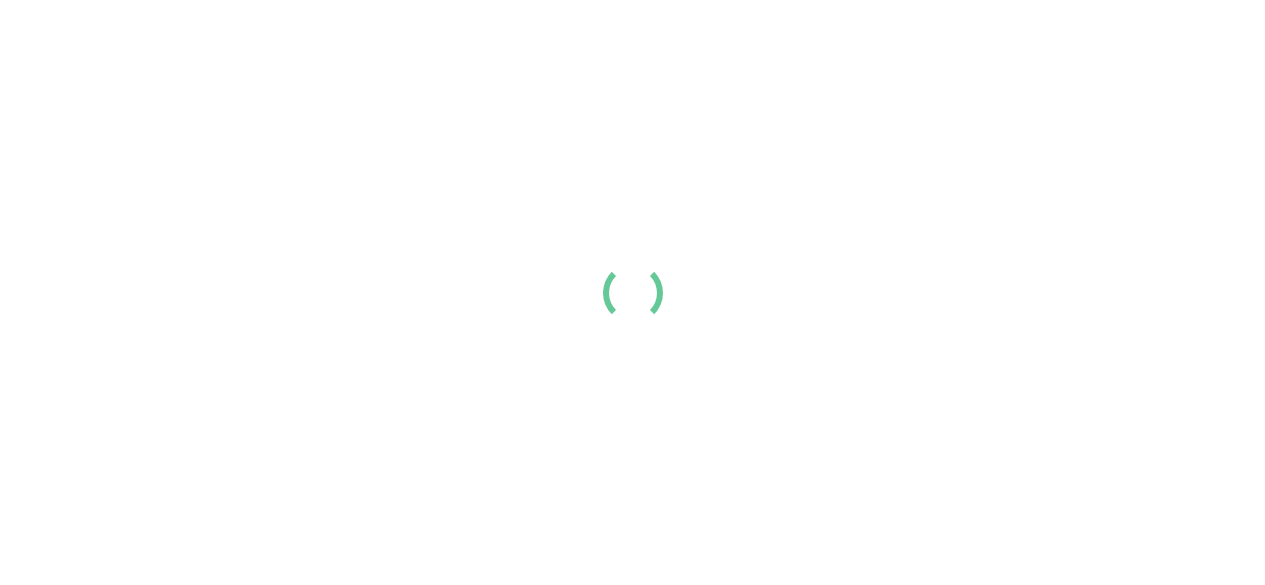 scroll, scrollTop: 0, scrollLeft: 0, axis: both 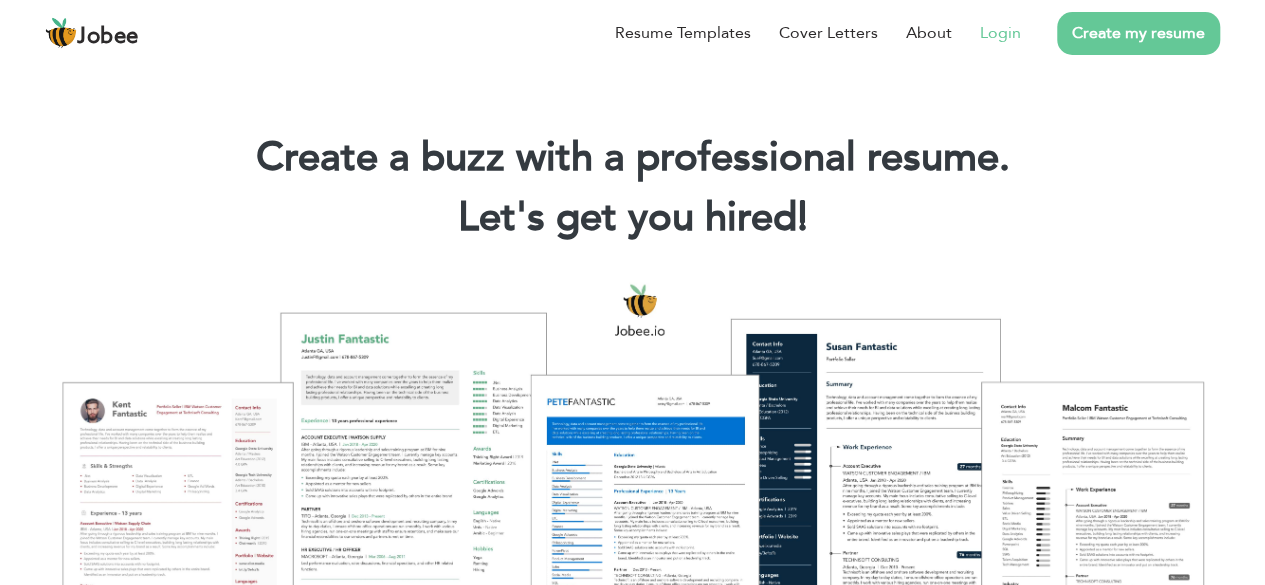 click on "Login" at bounding box center (1000, 33) 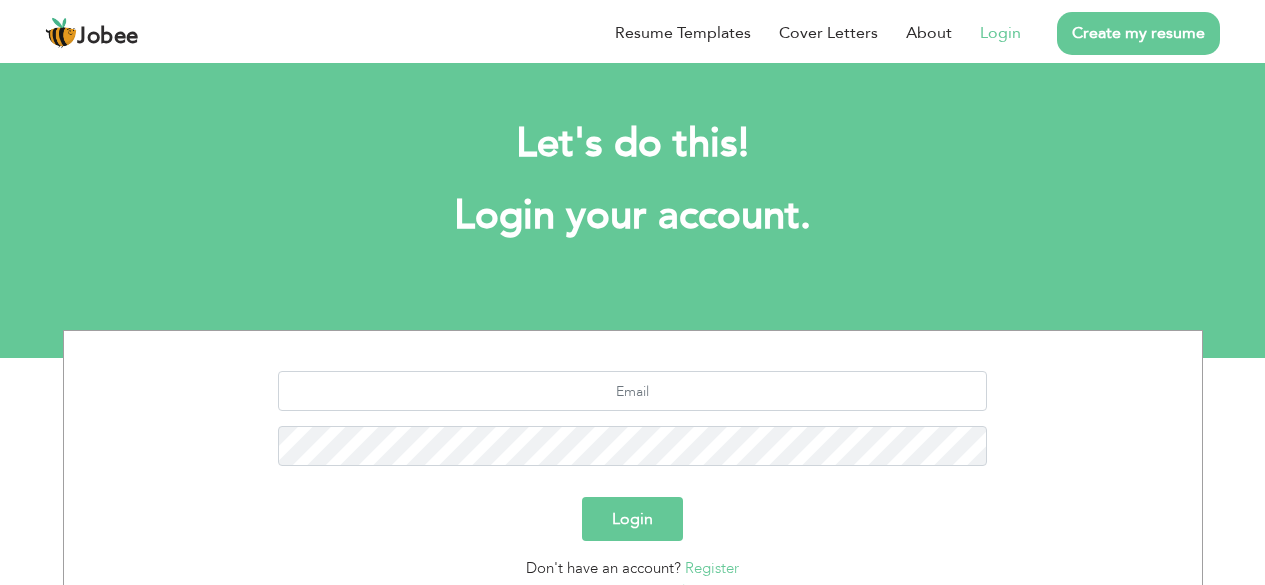 scroll, scrollTop: 0, scrollLeft: 0, axis: both 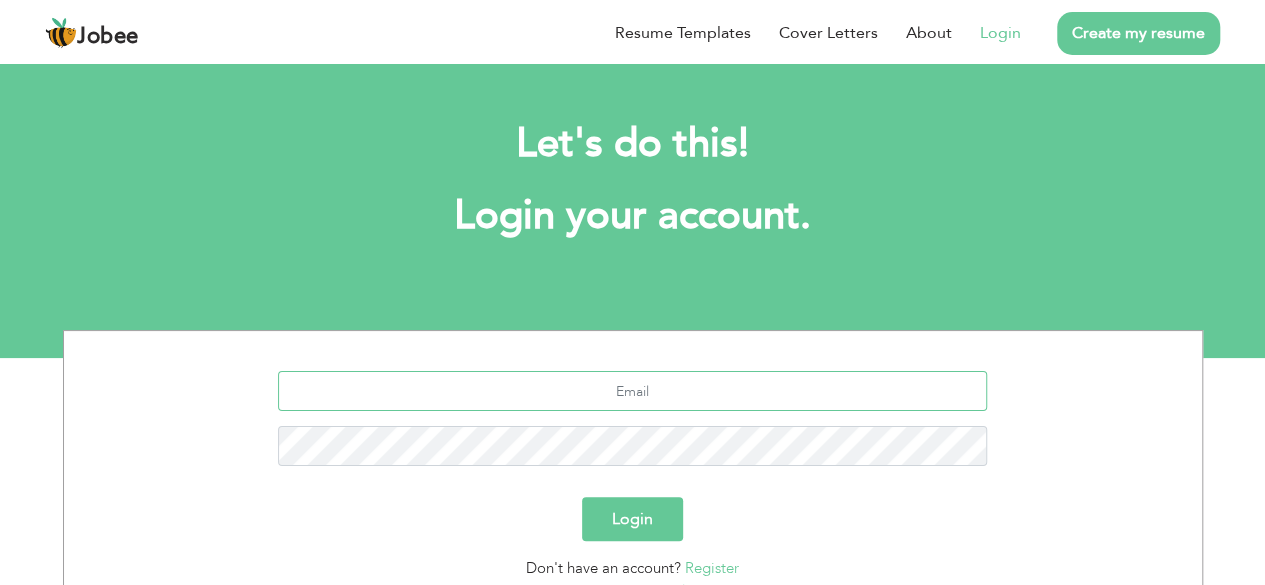click at bounding box center (632, 391) 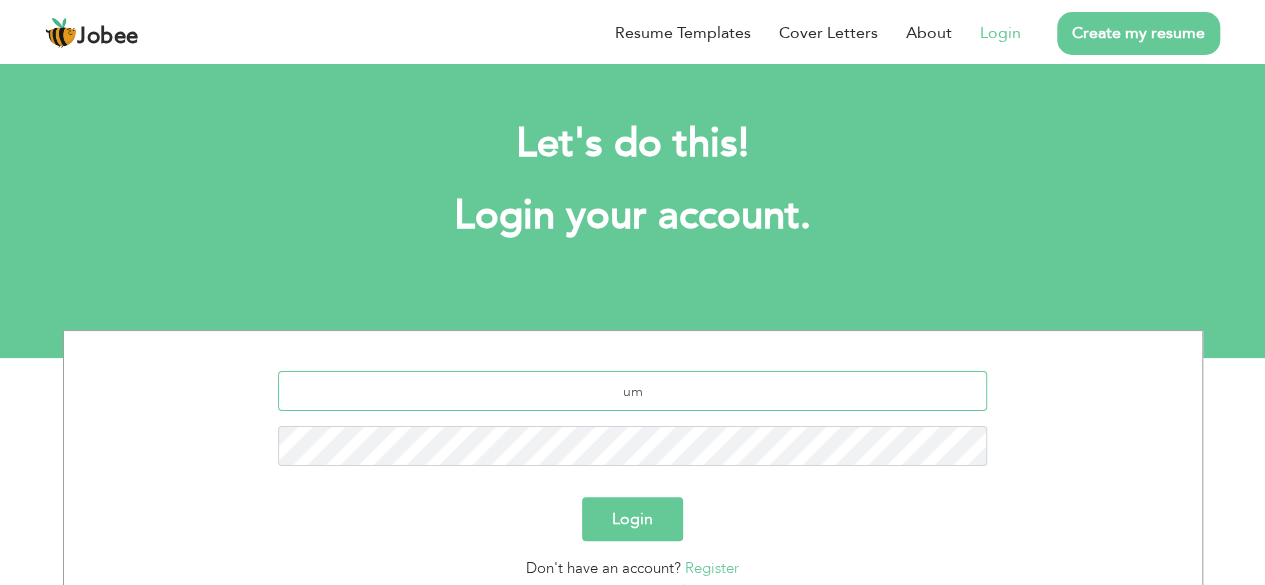 type on "u" 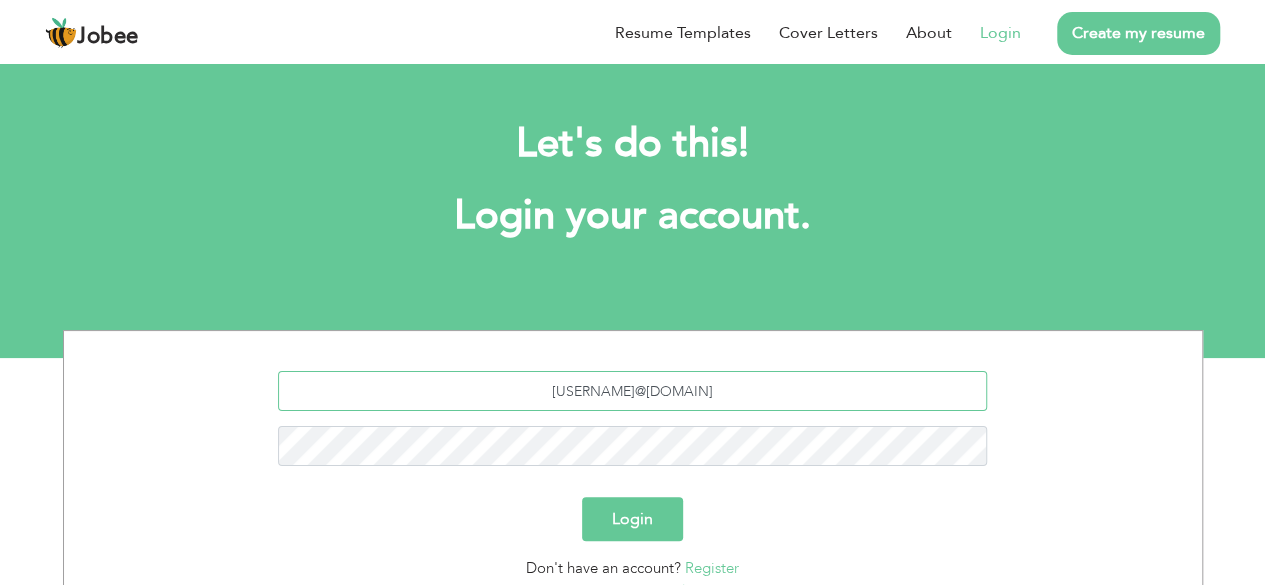 type on "[USERNAME]@[DOMAIN]" 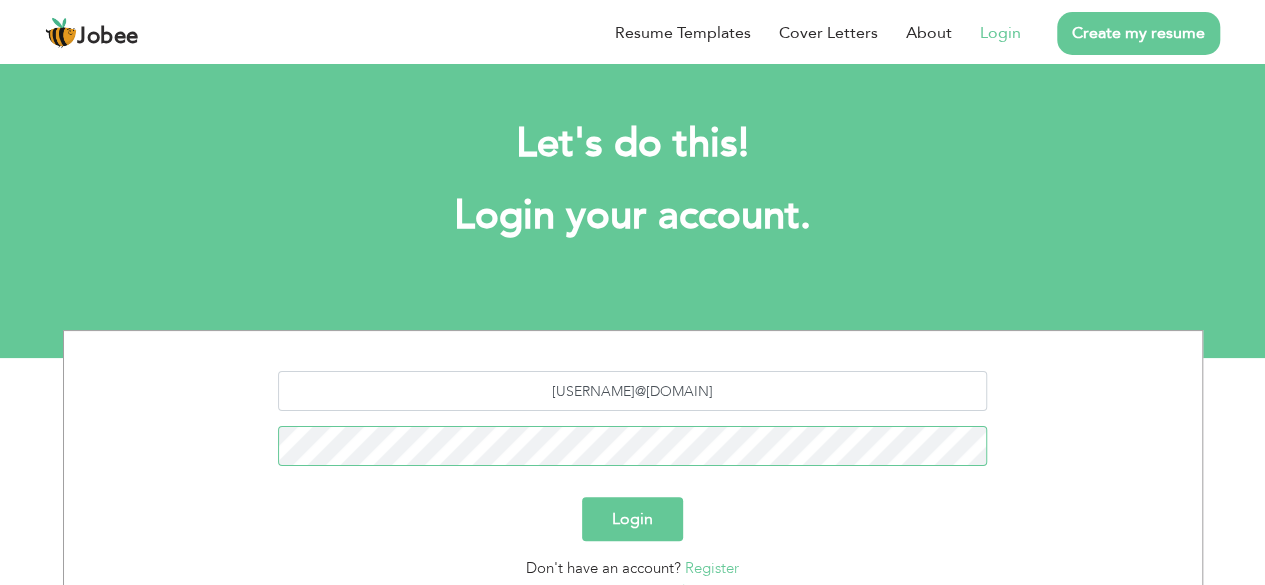 click on "Login" at bounding box center [632, 519] 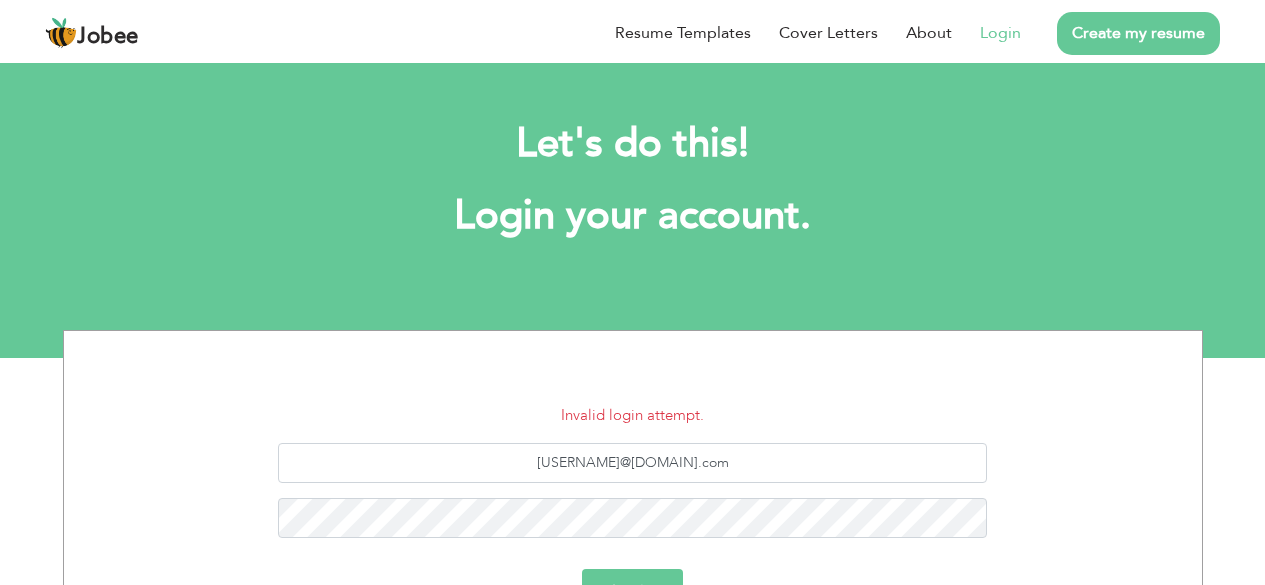 scroll, scrollTop: 0, scrollLeft: 0, axis: both 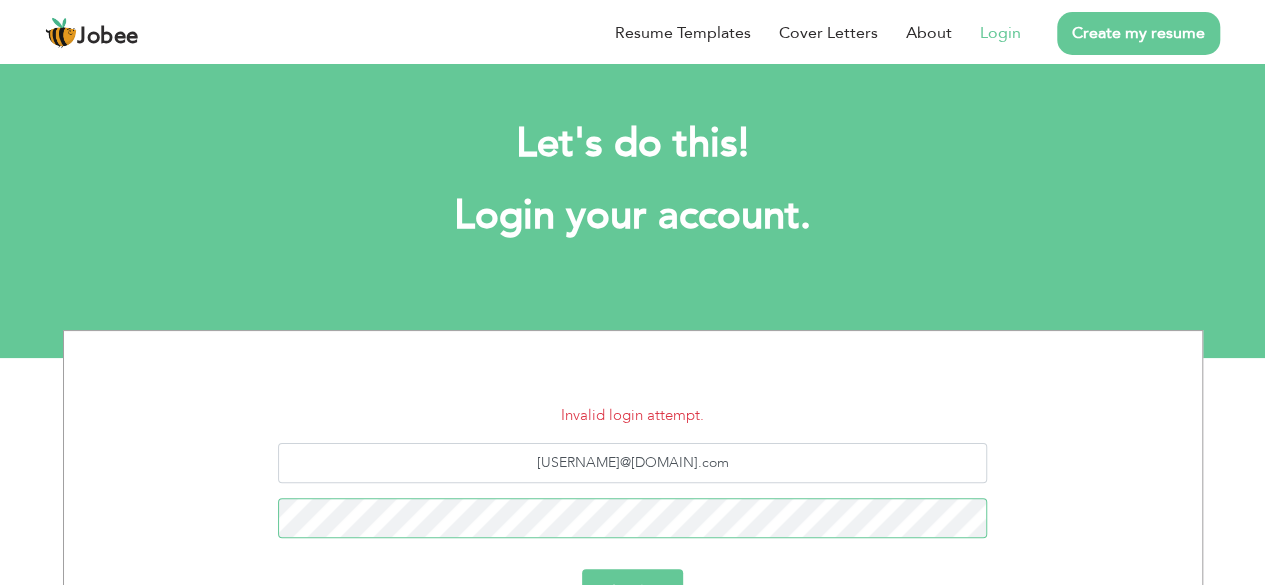 click on "Login" at bounding box center (632, 591) 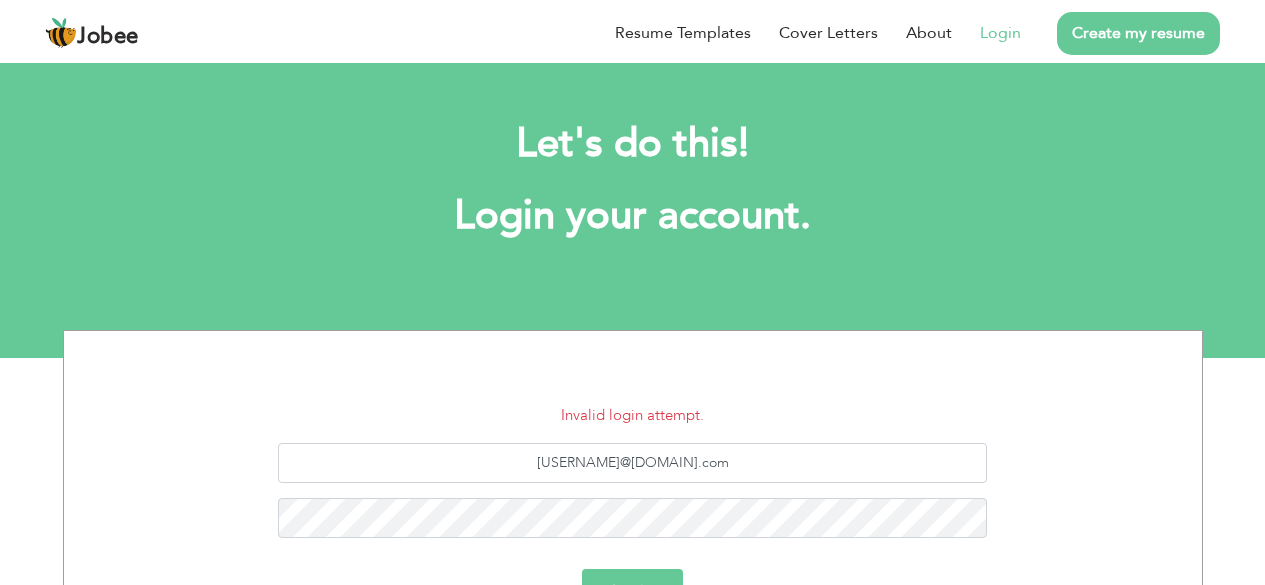 scroll, scrollTop: 0, scrollLeft: 0, axis: both 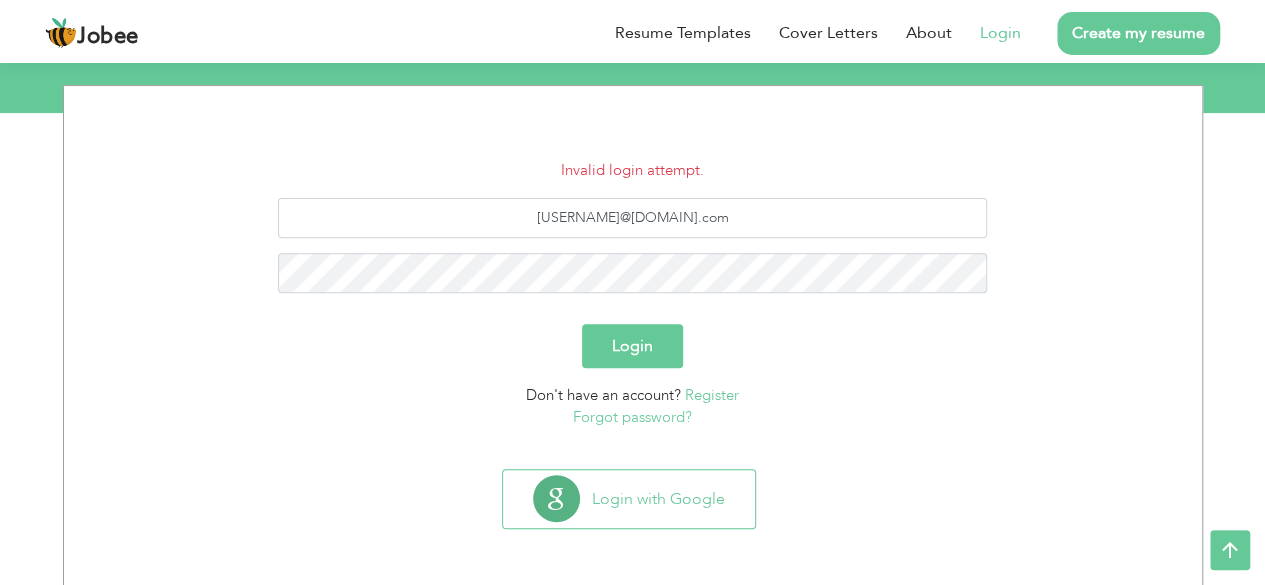 click on "Forgot password?" at bounding box center (632, 417) 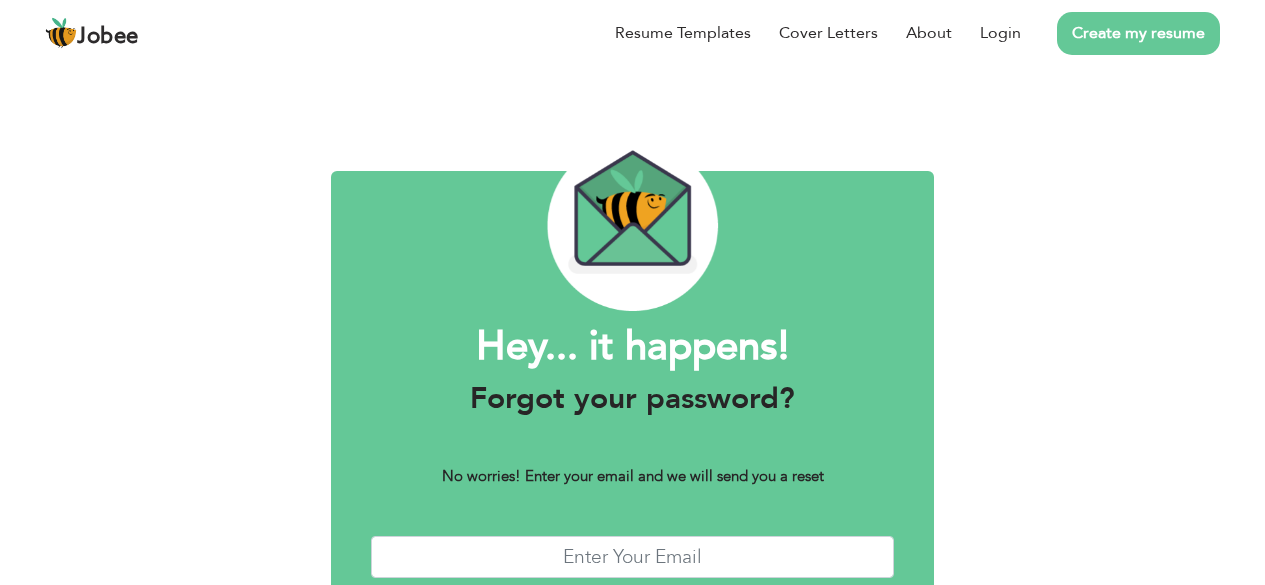 scroll, scrollTop: 0, scrollLeft: 0, axis: both 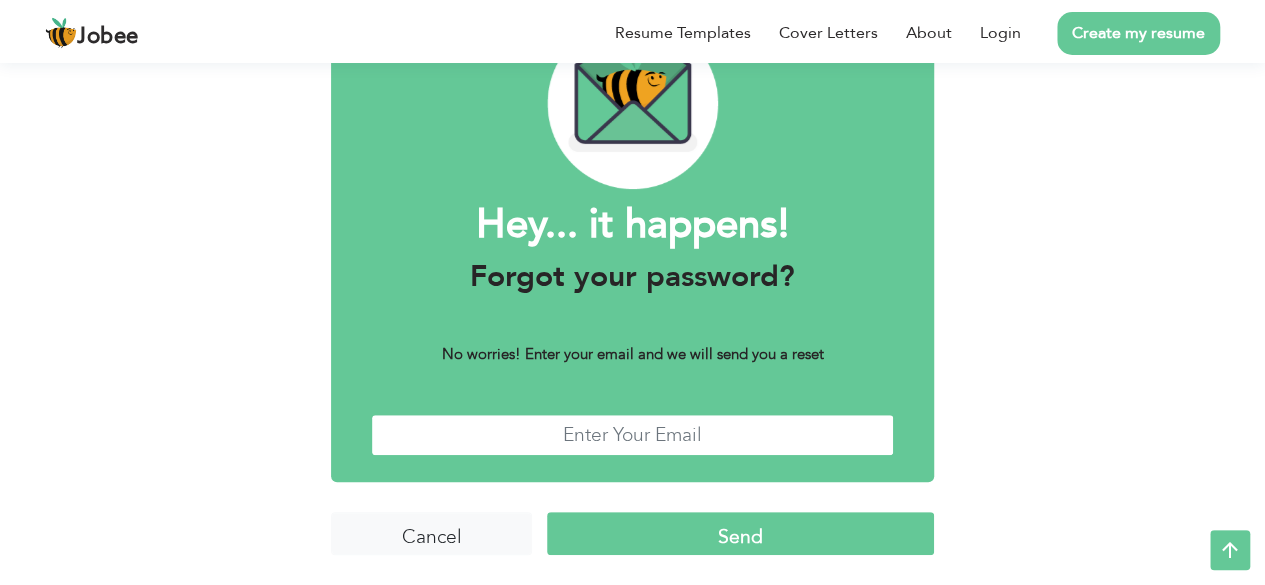 click at bounding box center (632, 435) 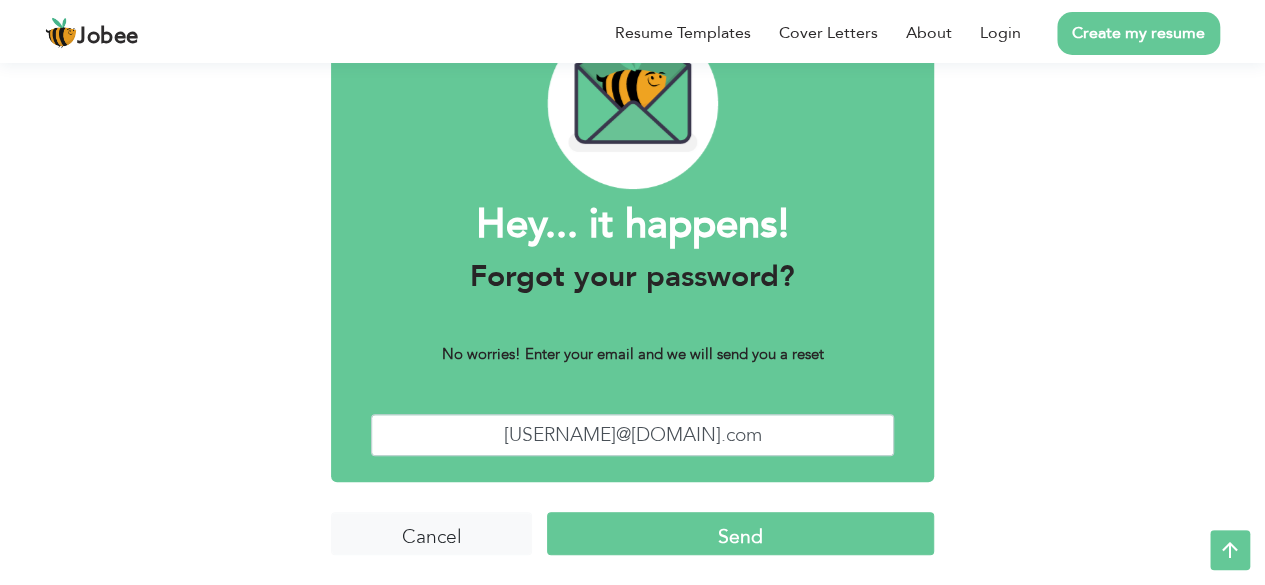 click on "Send" at bounding box center [740, 533] 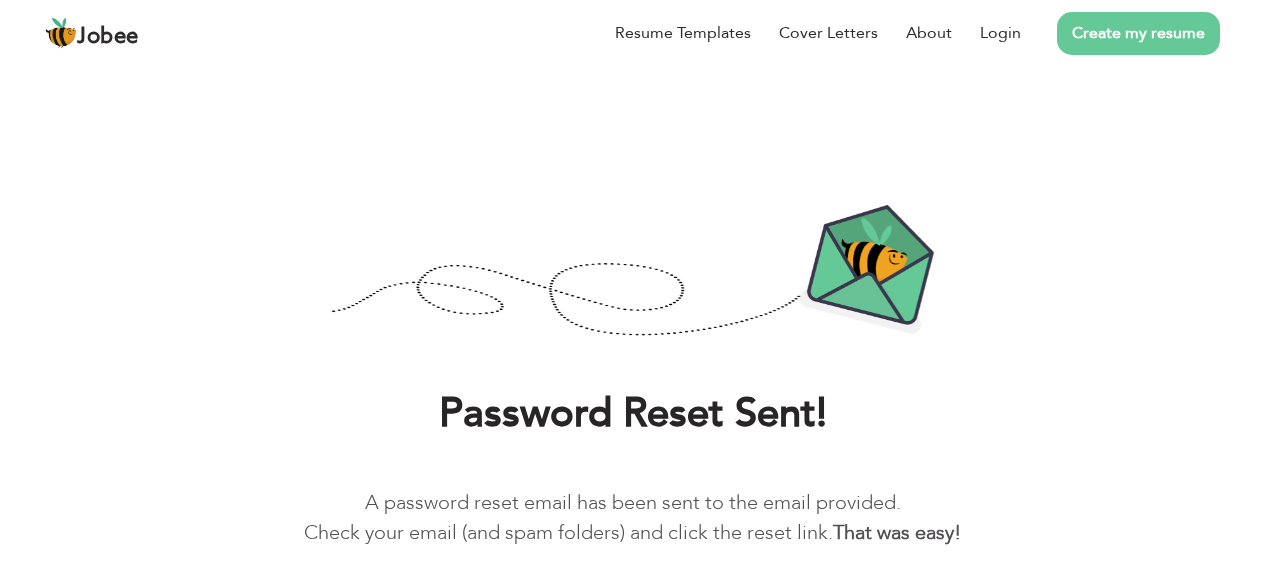 scroll, scrollTop: 0, scrollLeft: 0, axis: both 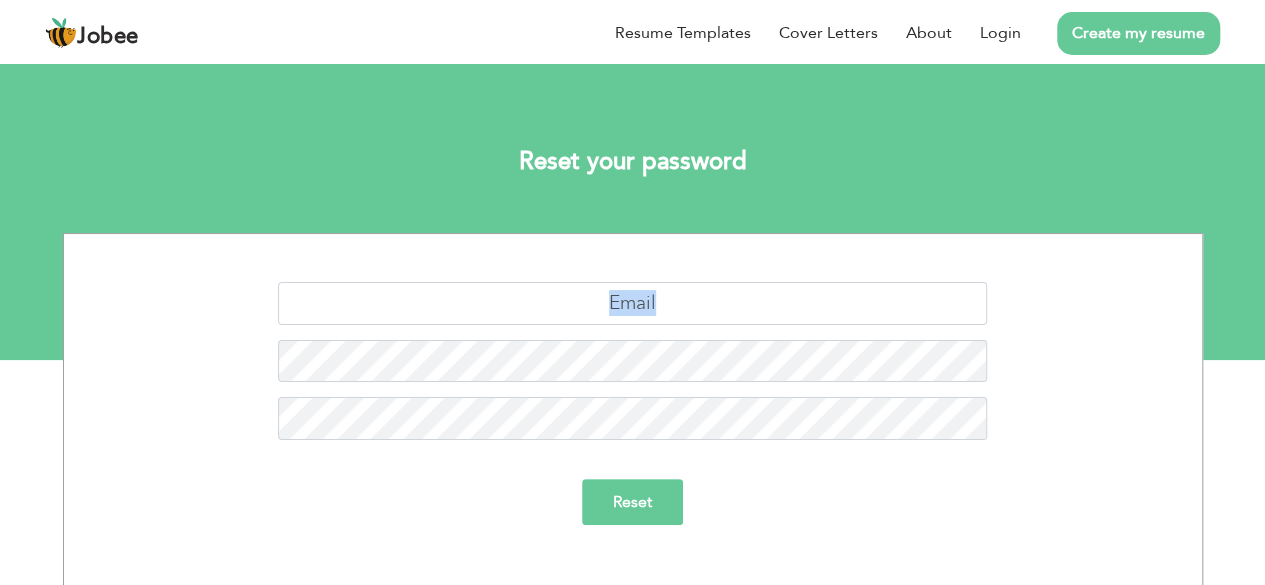 drag, startPoint x: 0, startPoint y: 0, endPoint x: 698, endPoint y: 312, distance: 764.5574 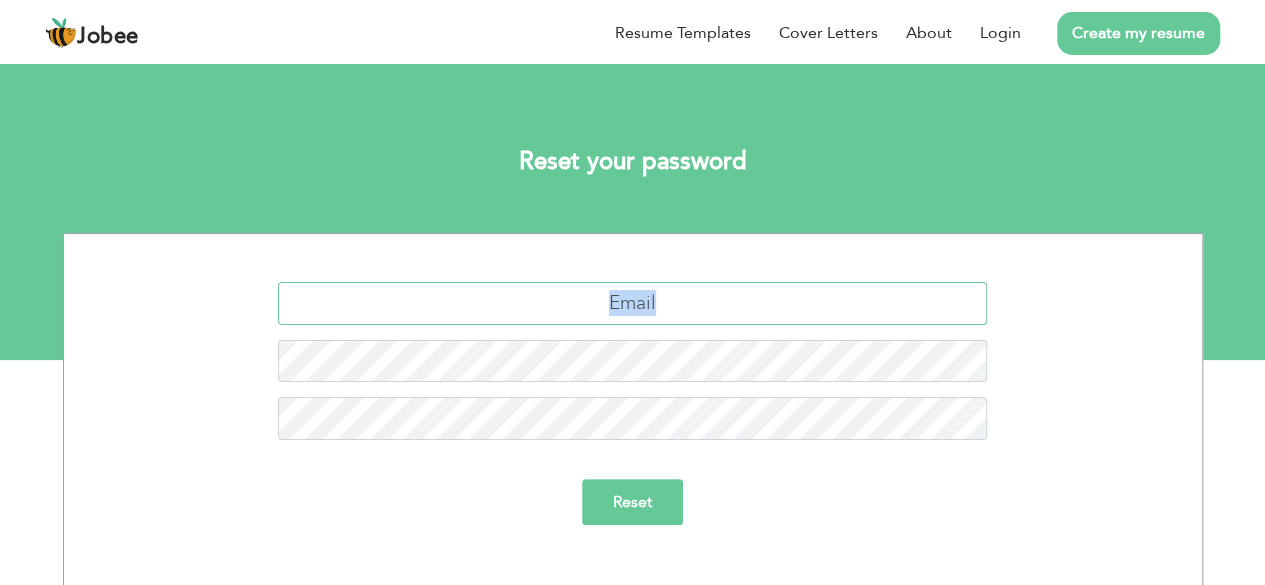click at bounding box center [632, 303] 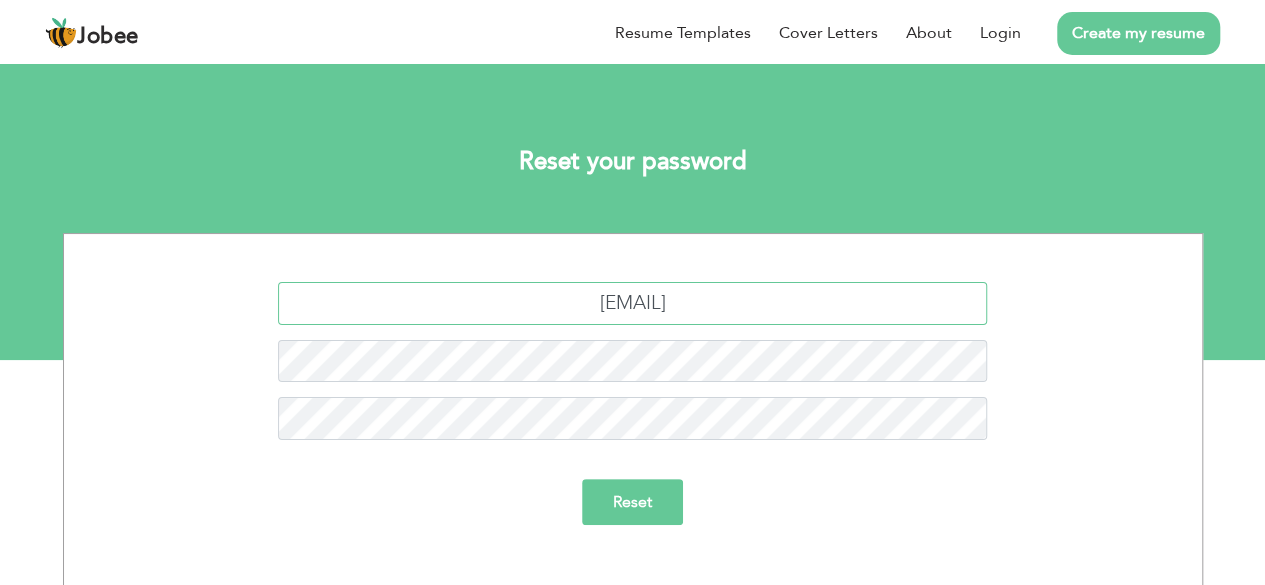 type on "[EMAIL]" 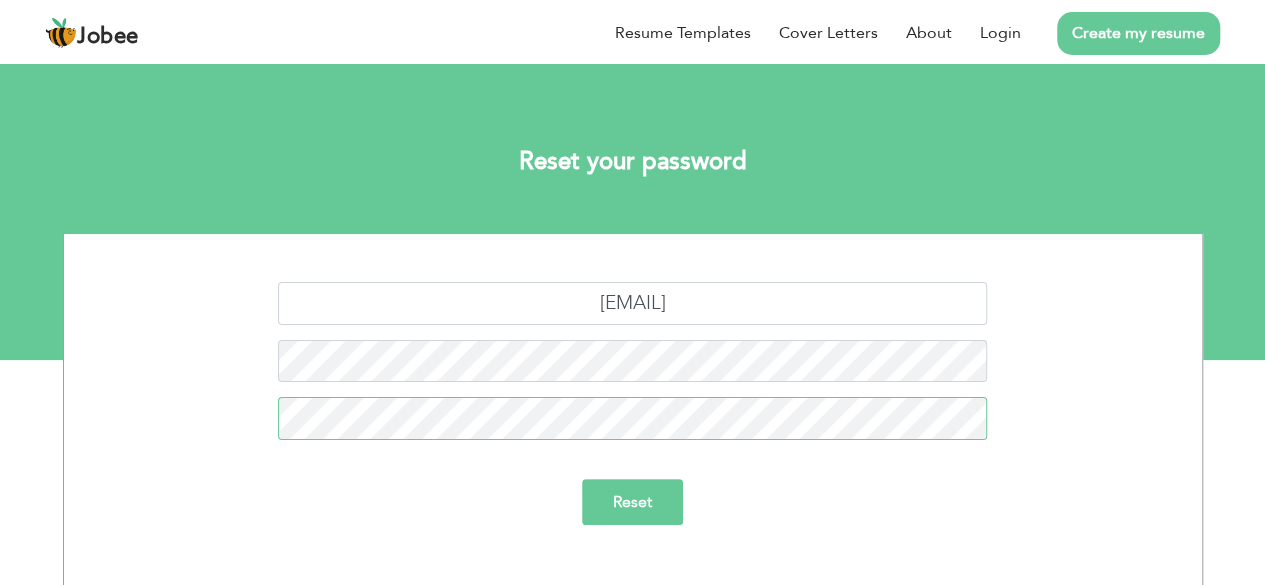 click on "Reset" at bounding box center (632, 502) 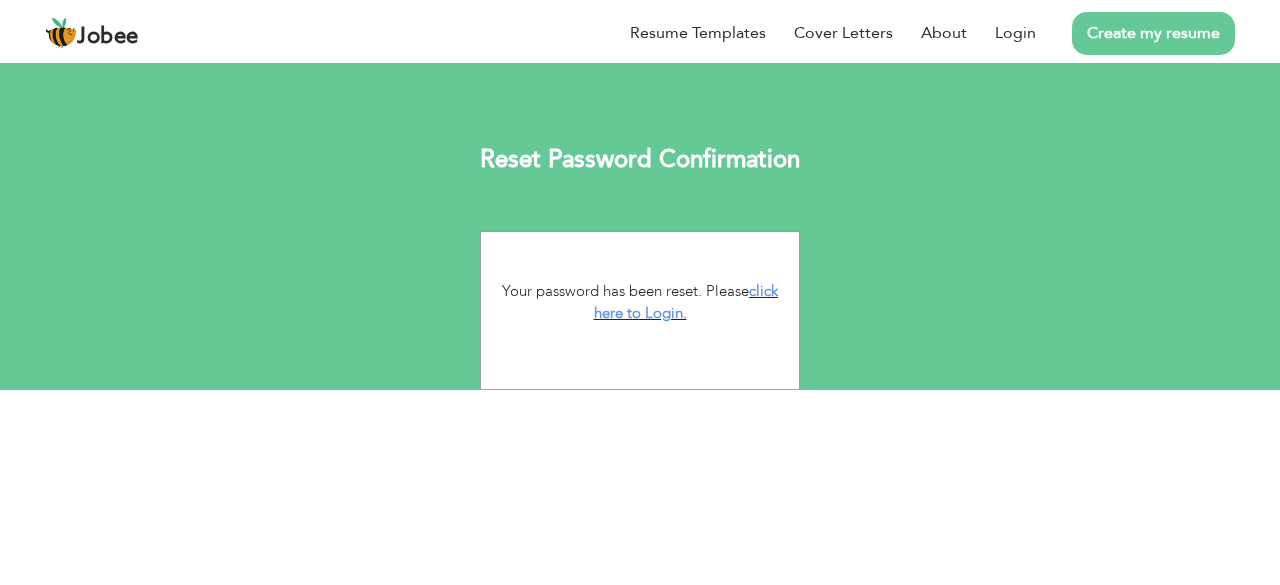 scroll, scrollTop: 0, scrollLeft: 0, axis: both 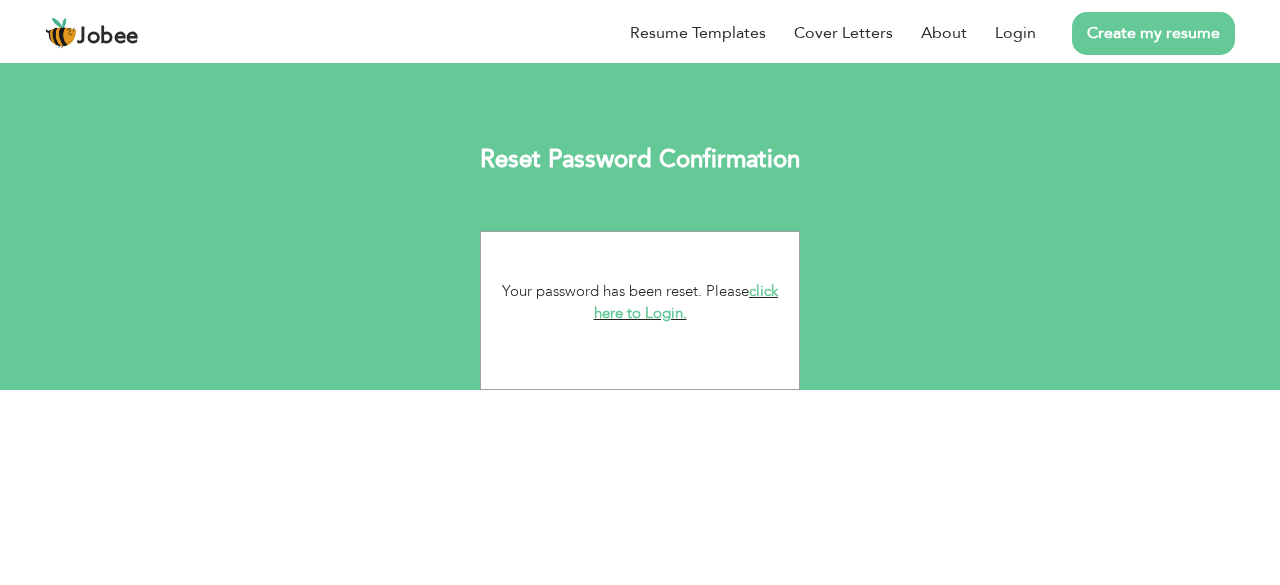 click on "click here to Login." at bounding box center (686, 302) 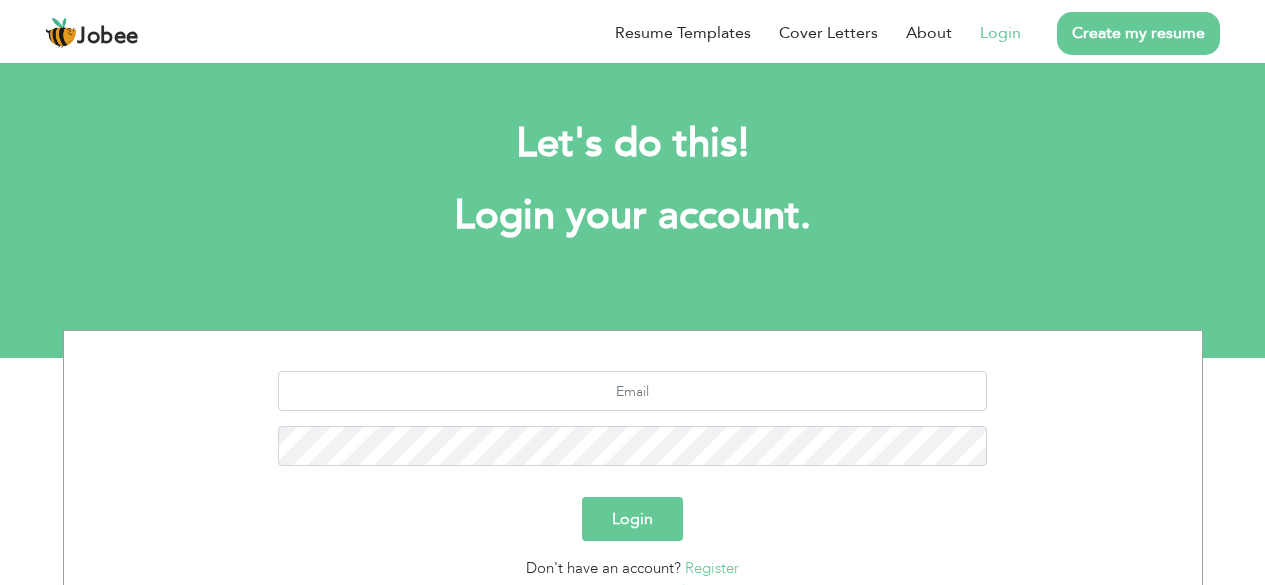 scroll, scrollTop: 0, scrollLeft: 0, axis: both 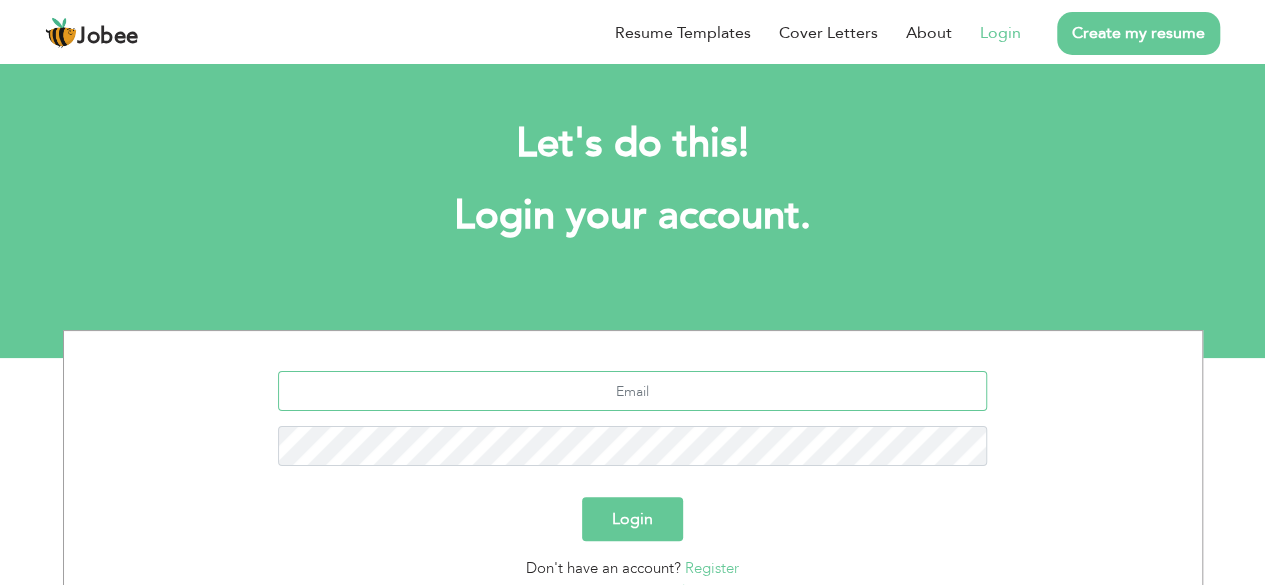click at bounding box center [632, 391] 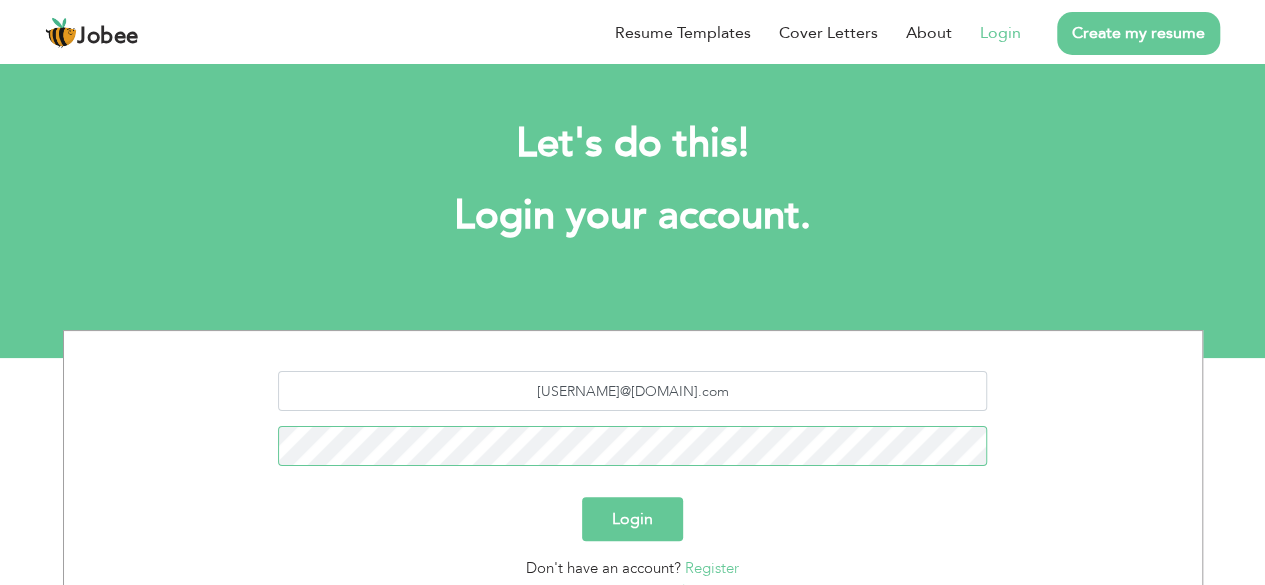 click on "Login" at bounding box center (632, 519) 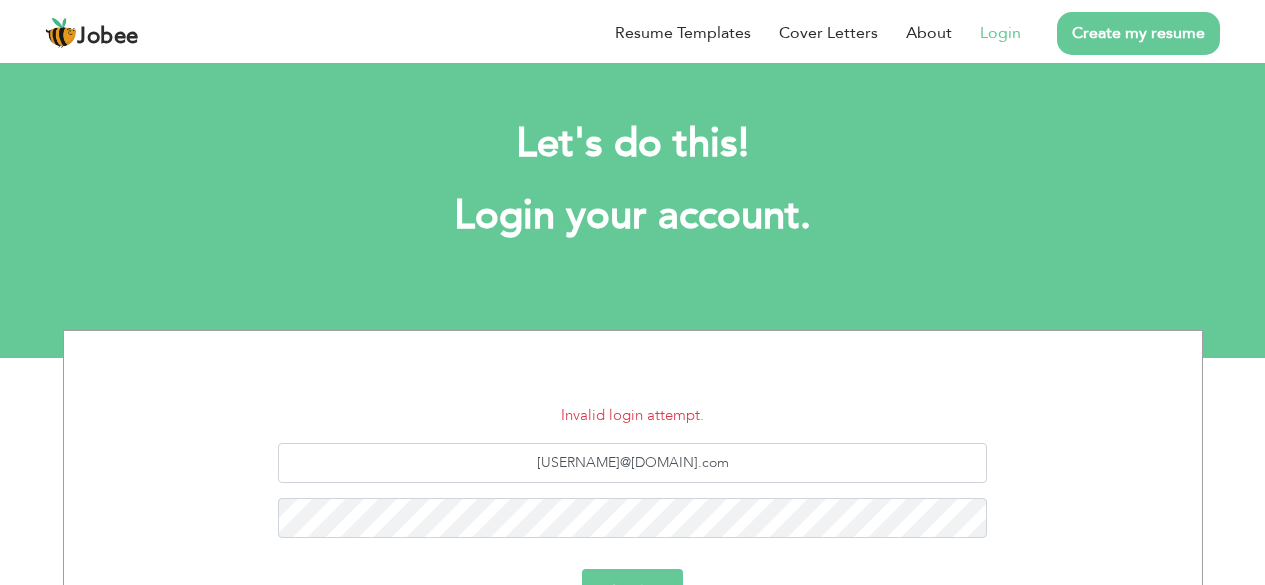 scroll, scrollTop: 0, scrollLeft: 0, axis: both 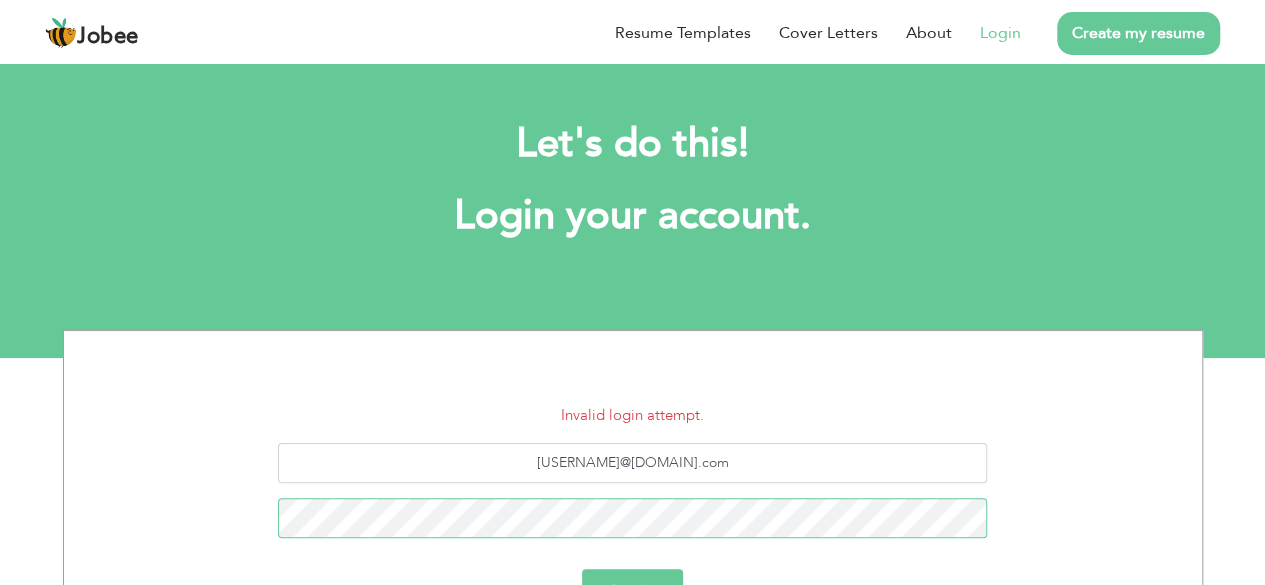 click on "Login" at bounding box center [632, 591] 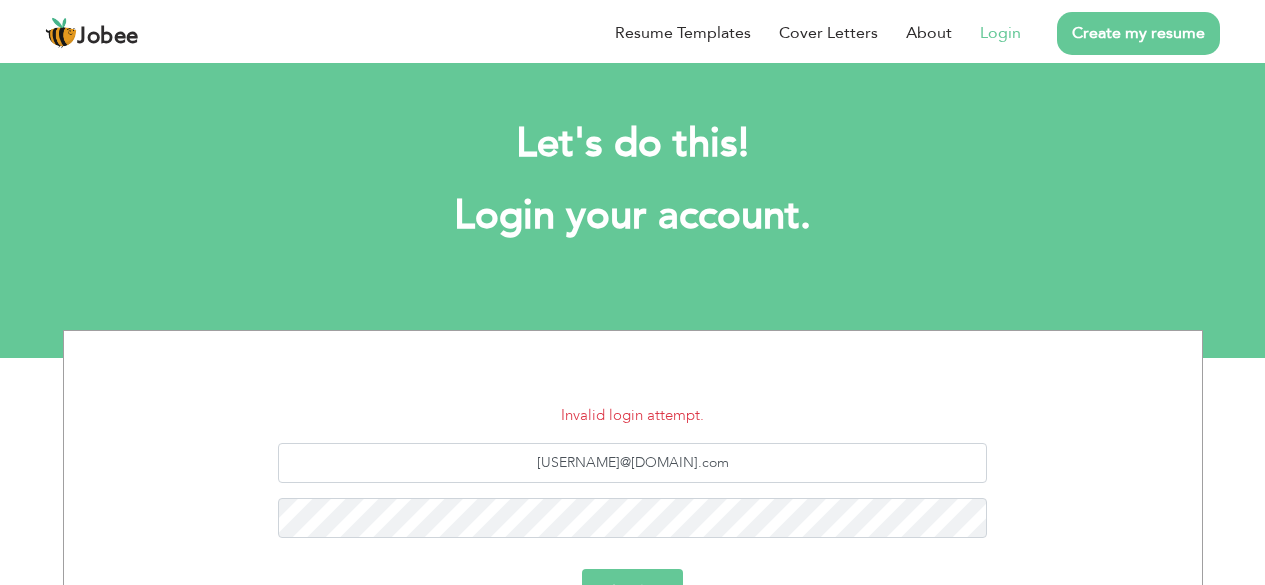 scroll, scrollTop: 0, scrollLeft: 0, axis: both 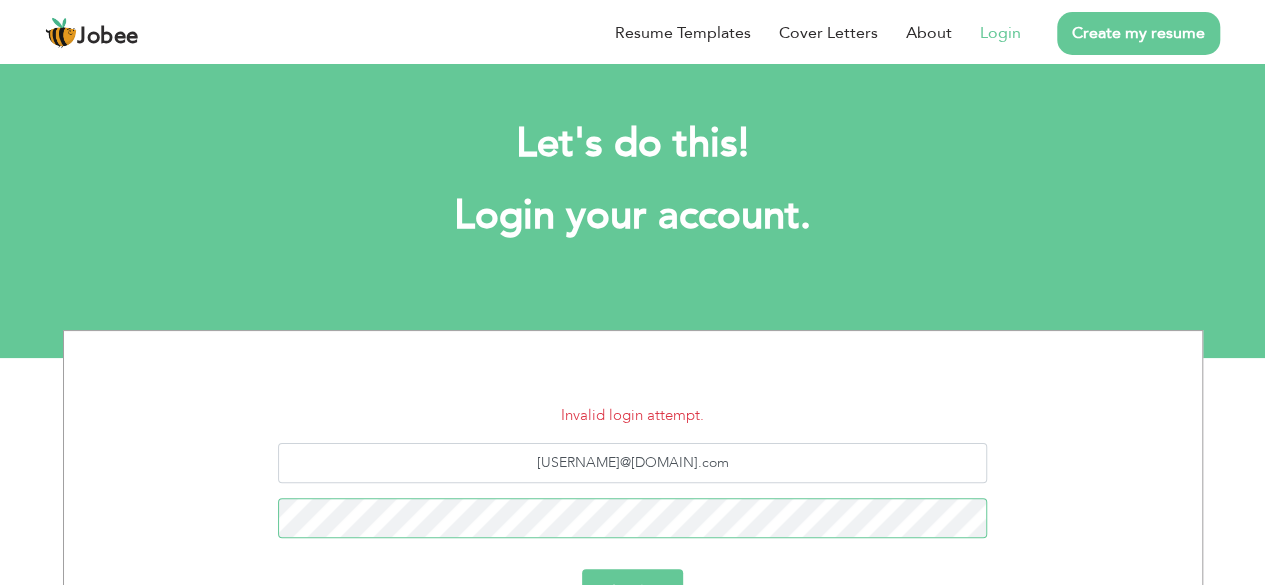 click on "Login" at bounding box center [632, 591] 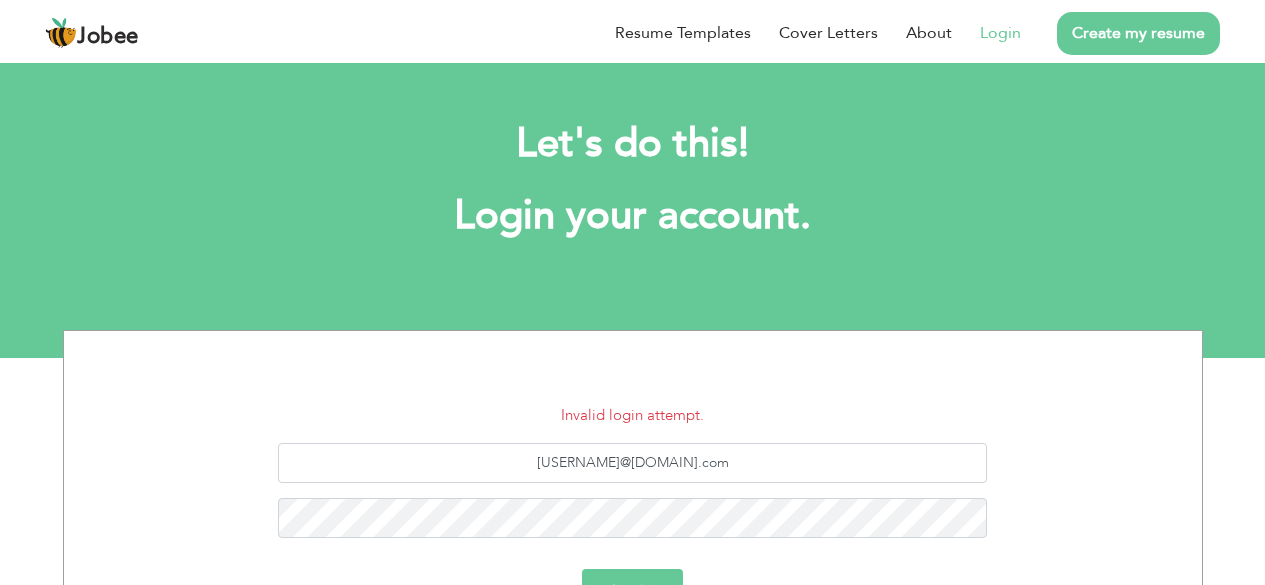 scroll, scrollTop: 0, scrollLeft: 0, axis: both 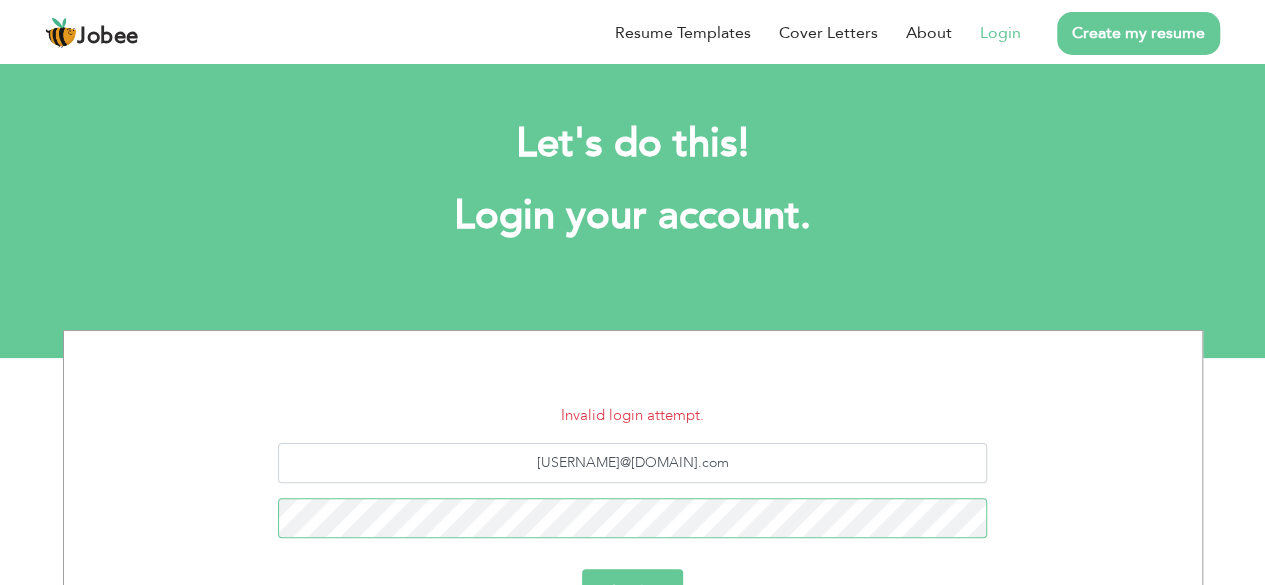 click on "Login" at bounding box center [632, 591] 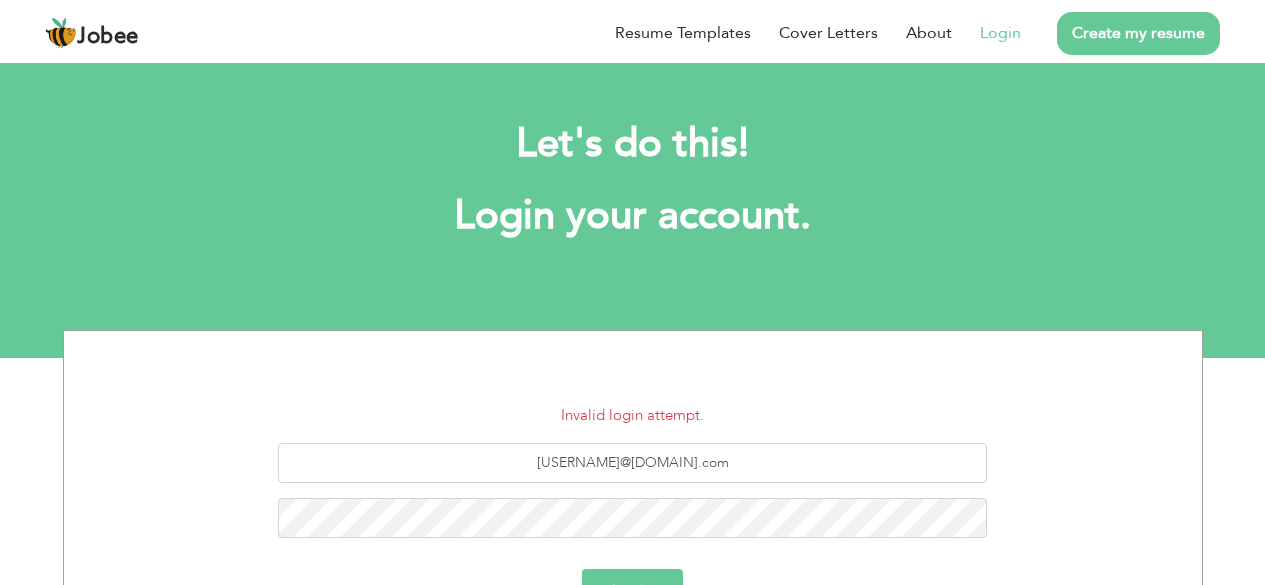 scroll, scrollTop: 0, scrollLeft: 0, axis: both 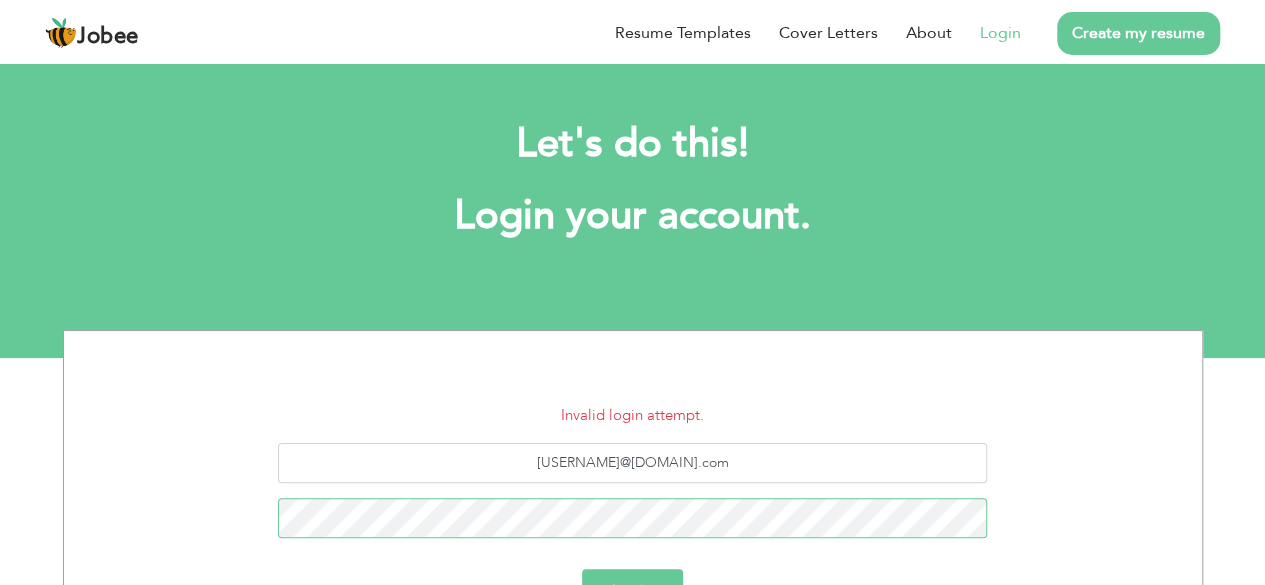 click on "Login" at bounding box center (632, 591) 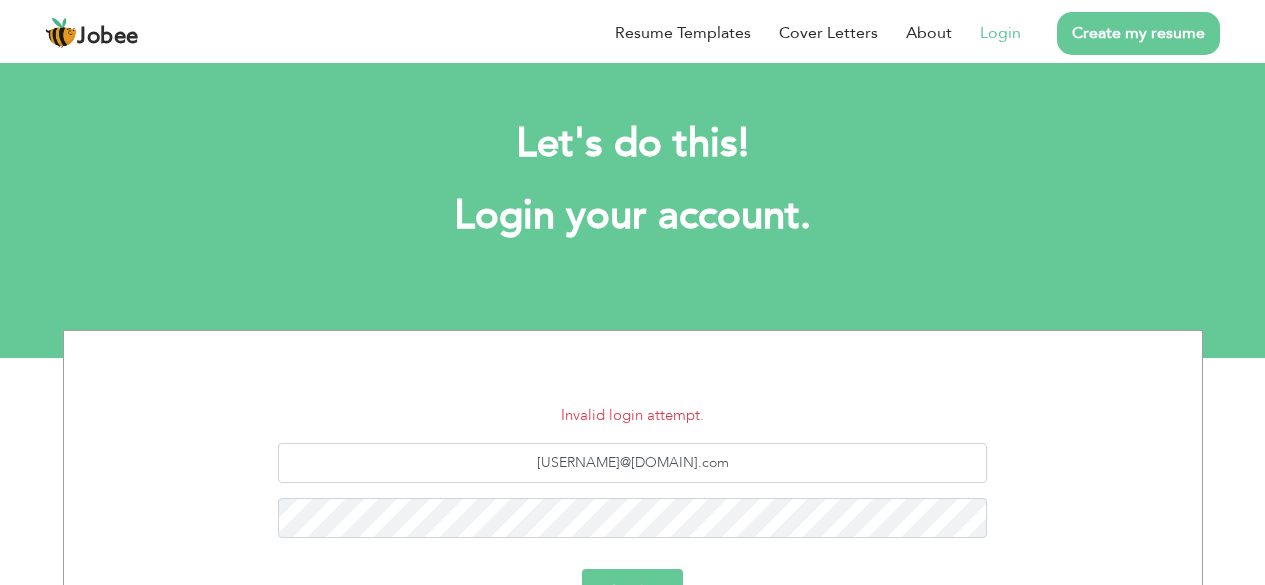 scroll, scrollTop: 0, scrollLeft: 0, axis: both 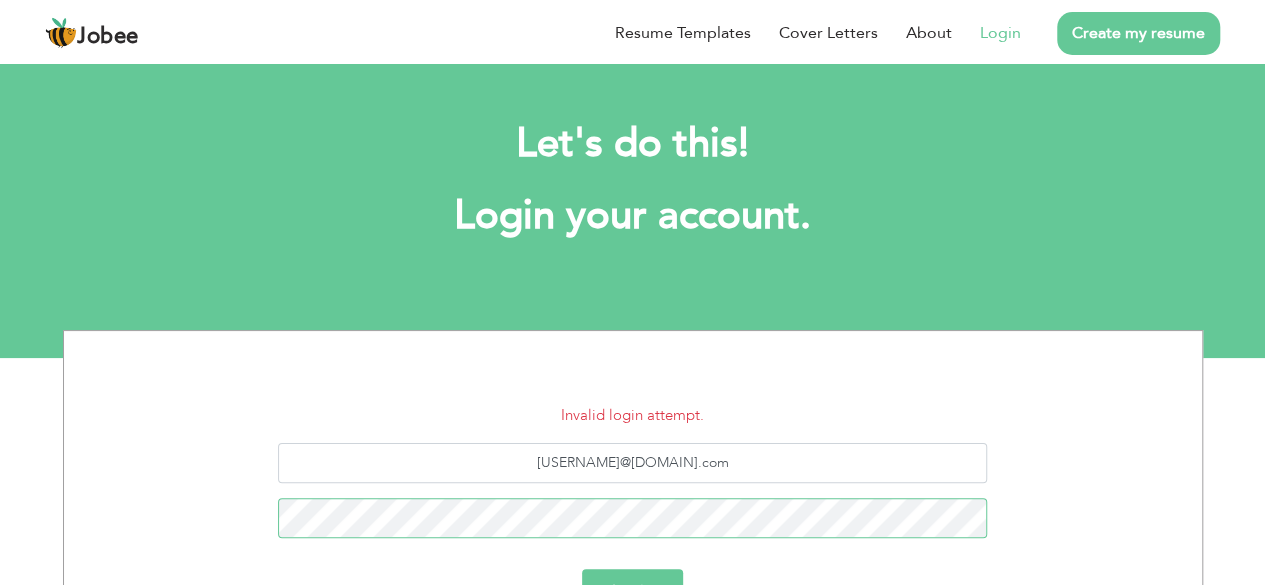 click on "Login" at bounding box center (632, 591) 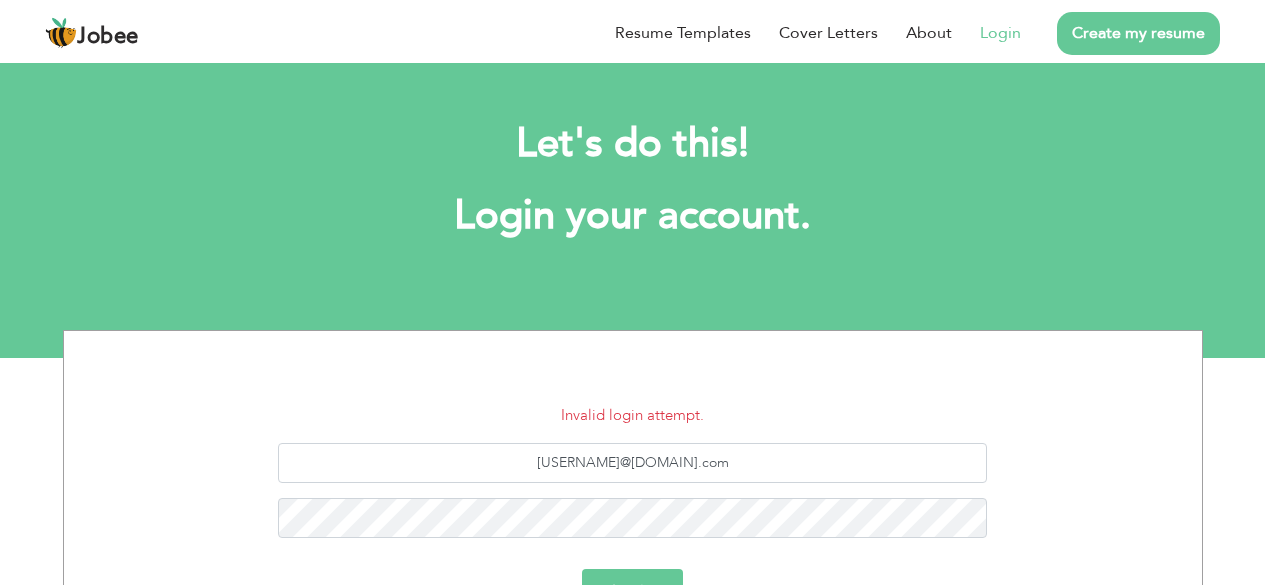 scroll, scrollTop: 0, scrollLeft: 0, axis: both 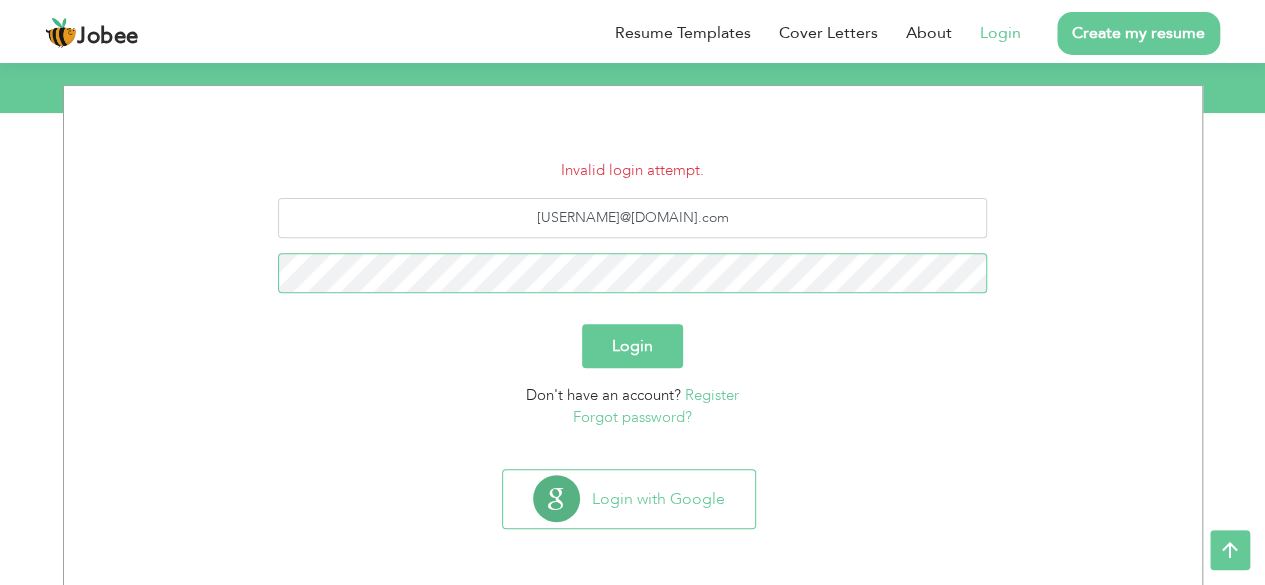 click on "Login" at bounding box center (632, 346) 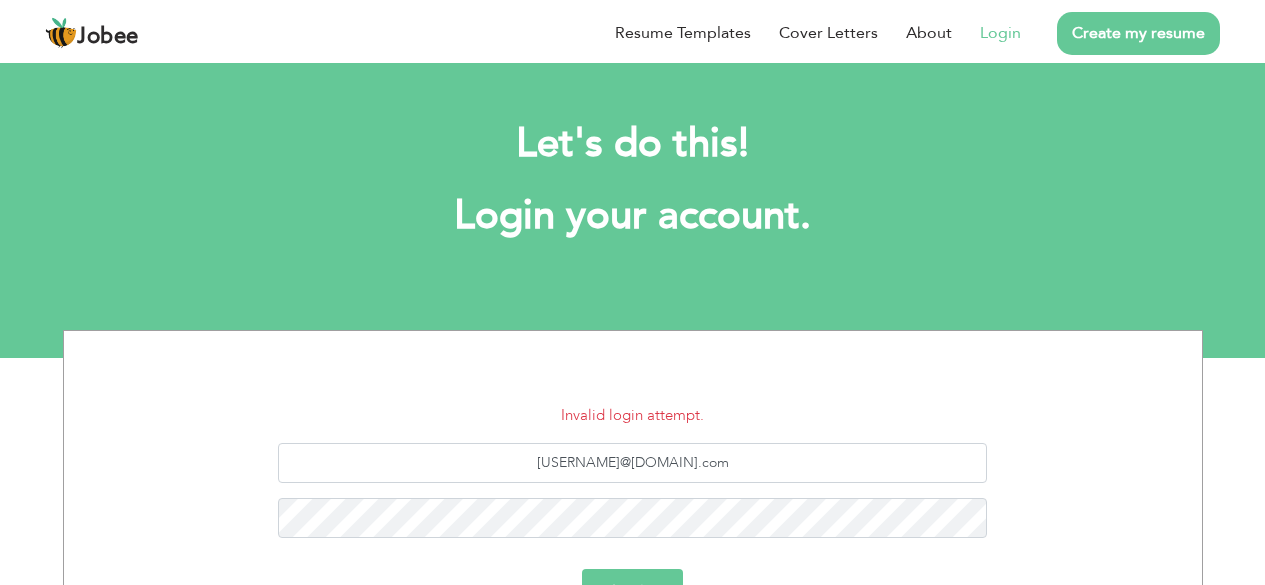 scroll, scrollTop: 0, scrollLeft: 0, axis: both 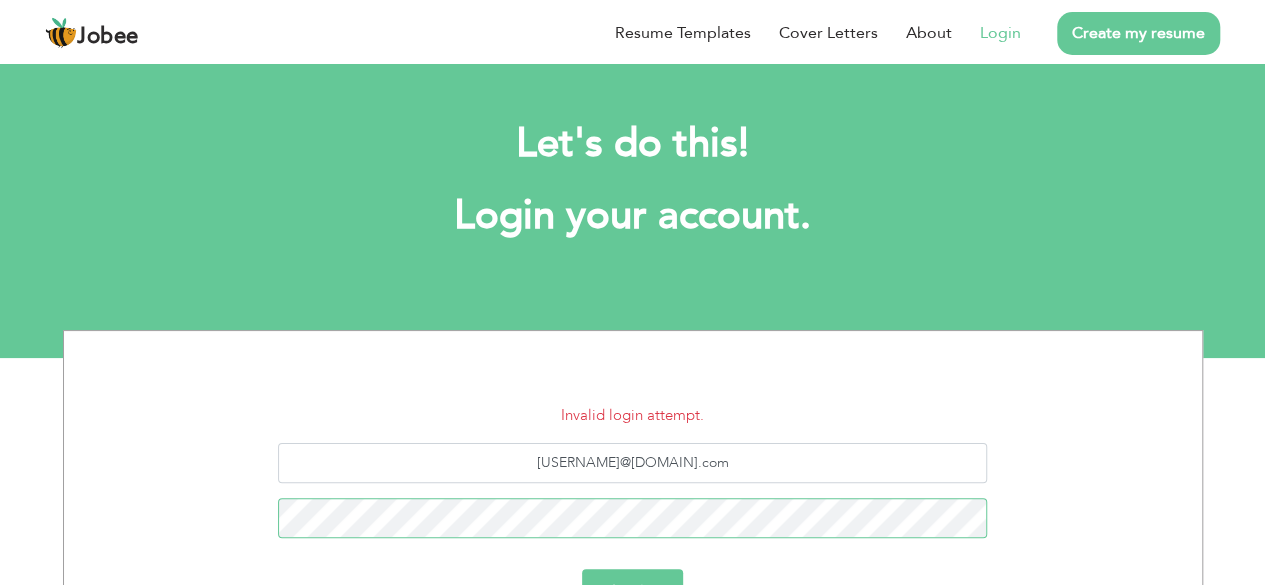 click on "Login" at bounding box center [632, 591] 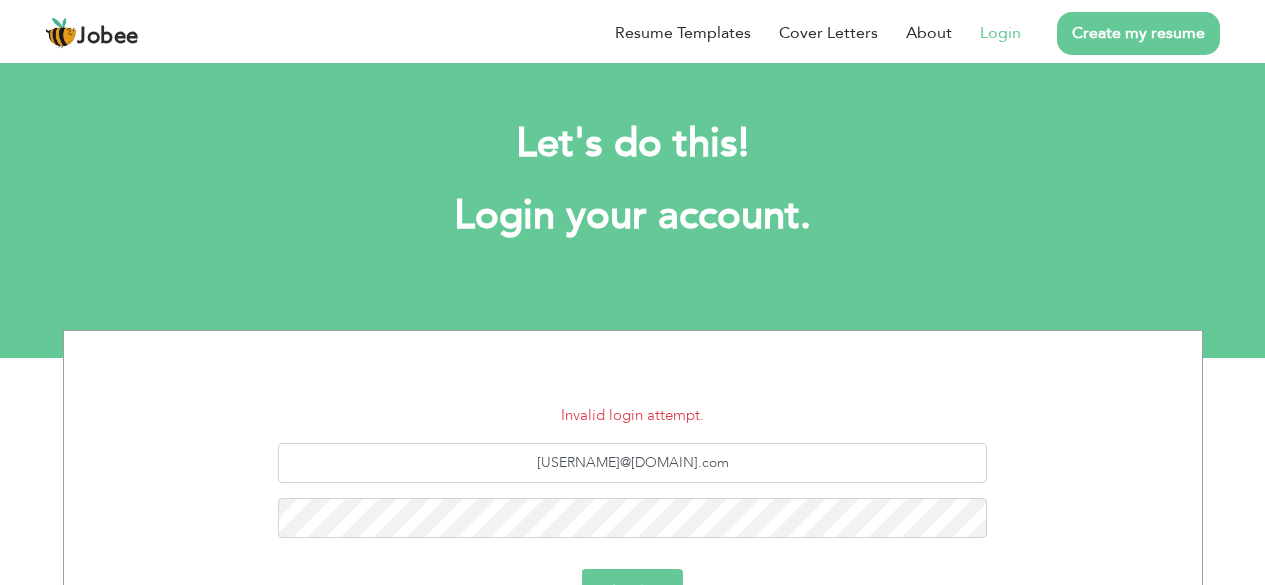 scroll, scrollTop: 0, scrollLeft: 0, axis: both 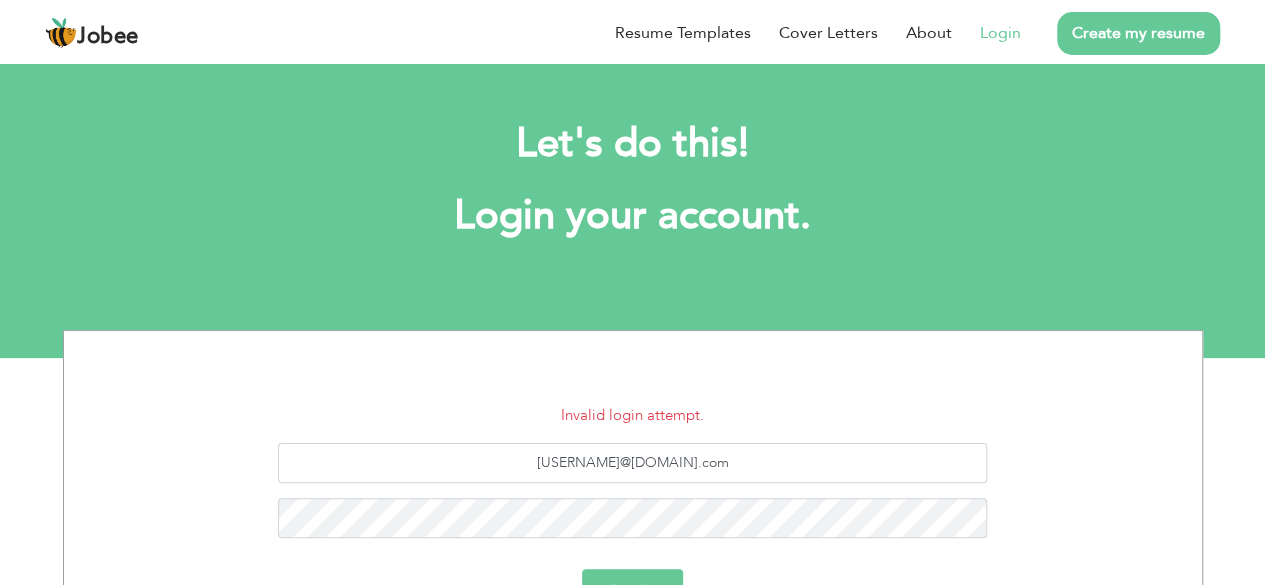 click on "Login" at bounding box center (1000, 33) 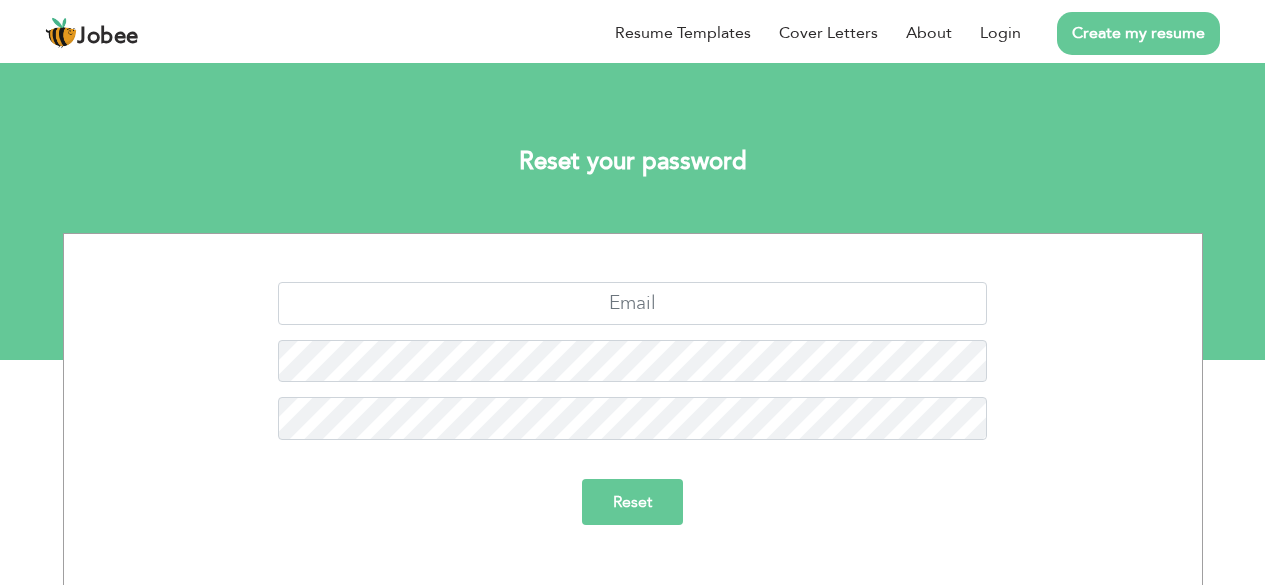 scroll, scrollTop: 0, scrollLeft: 0, axis: both 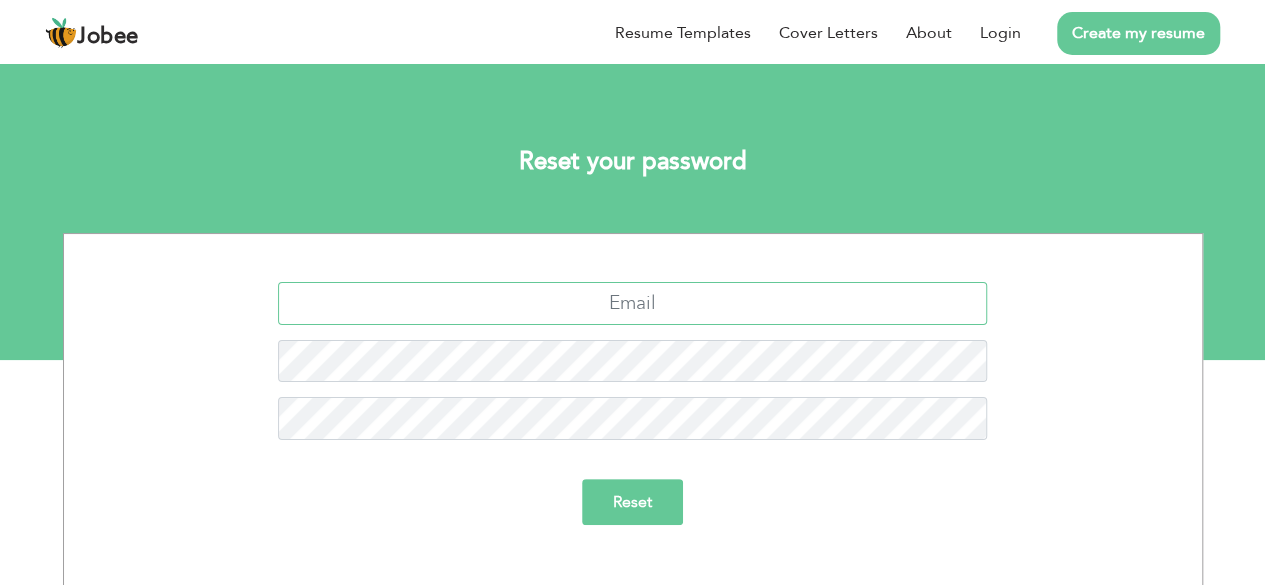 click at bounding box center [632, 303] 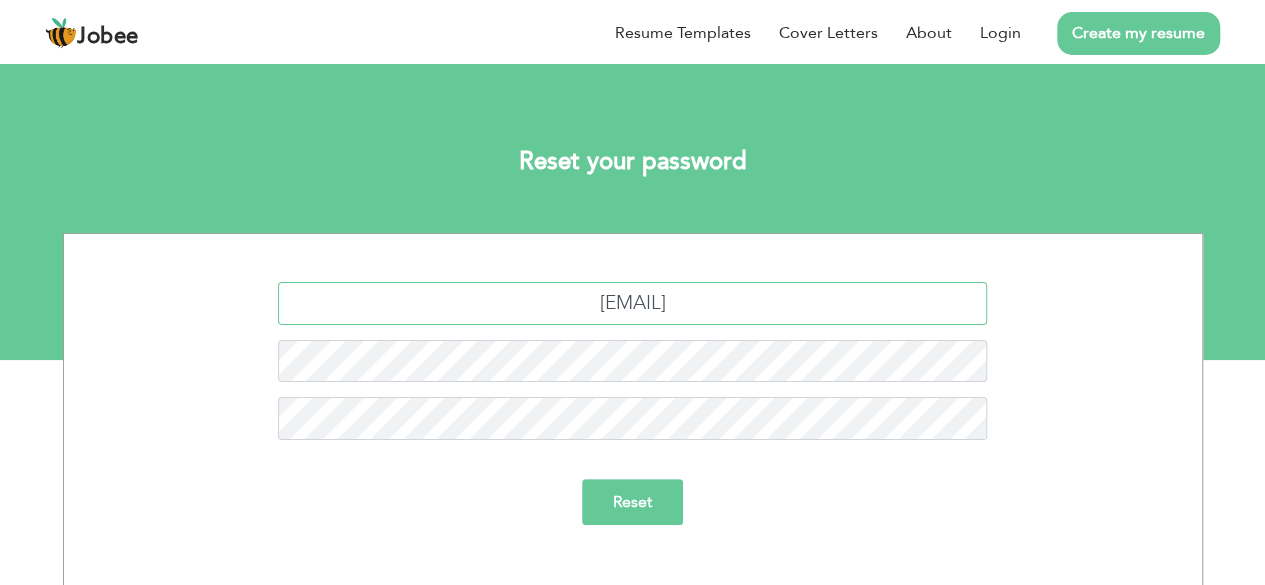 type on "umairkhan310@gmail.com" 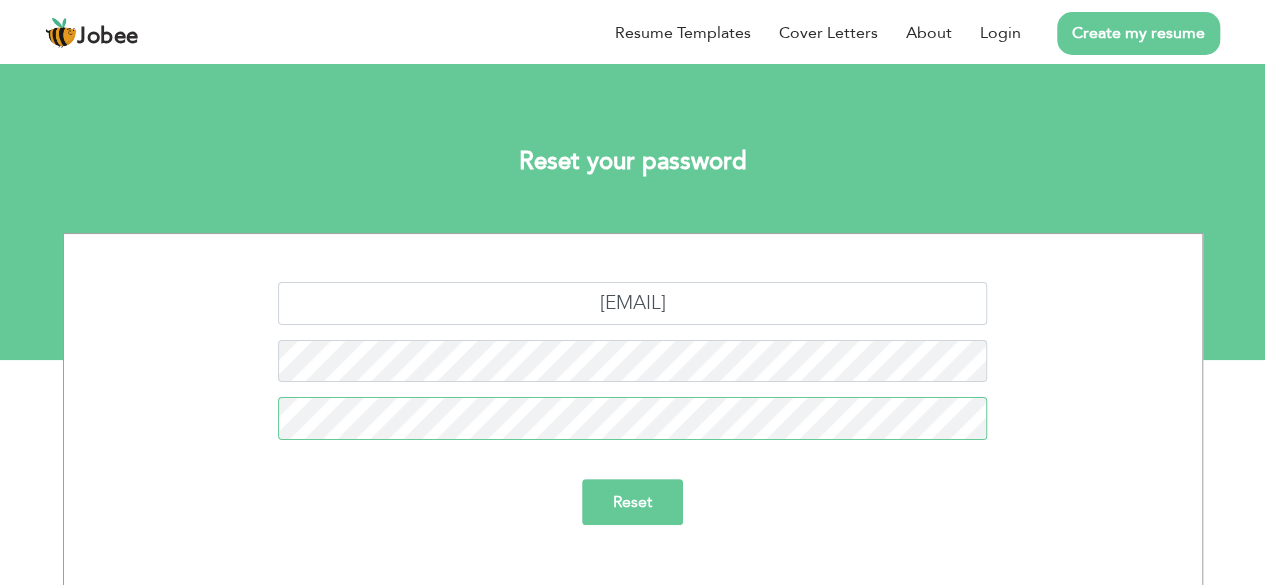 click on "Reset" at bounding box center (632, 502) 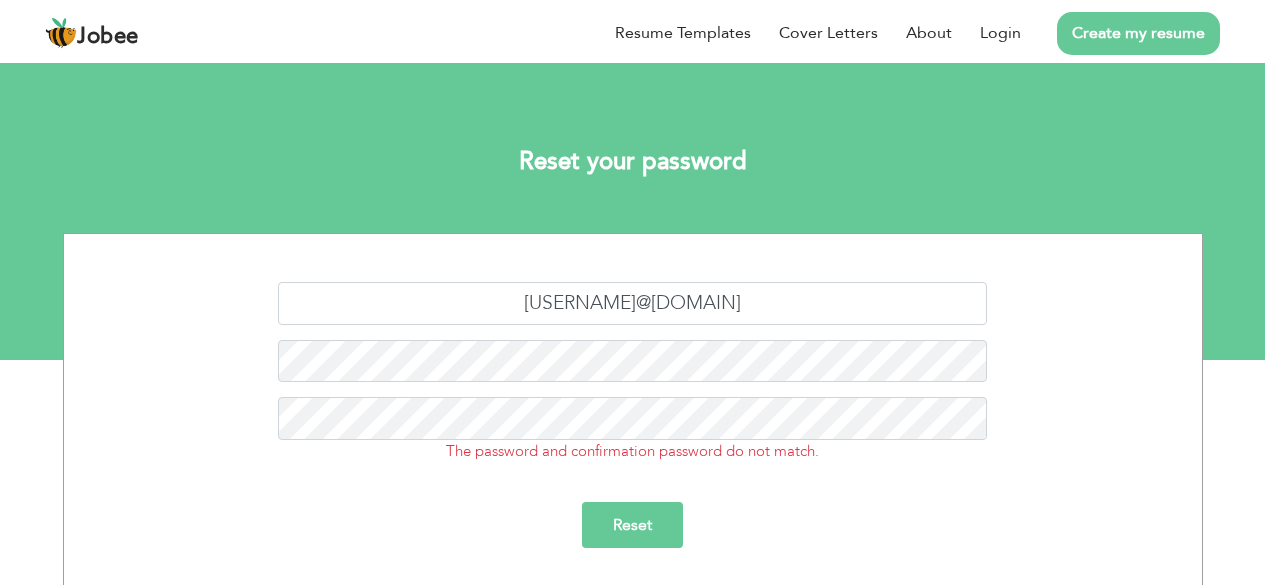 scroll, scrollTop: 0, scrollLeft: 0, axis: both 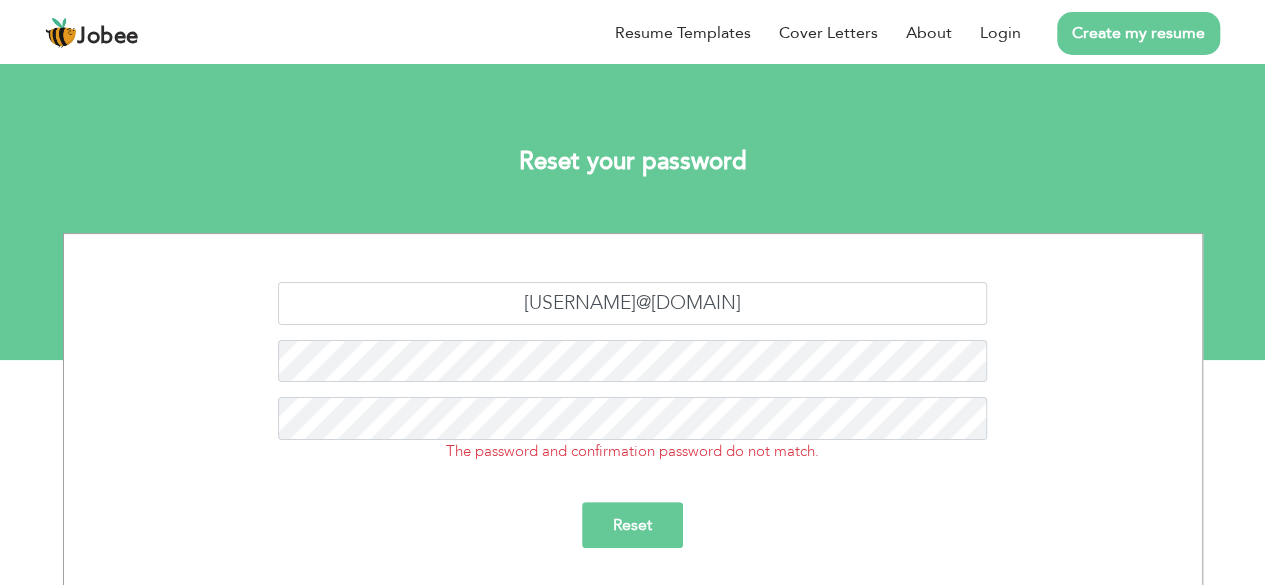 click on "Reset" at bounding box center [632, 525] 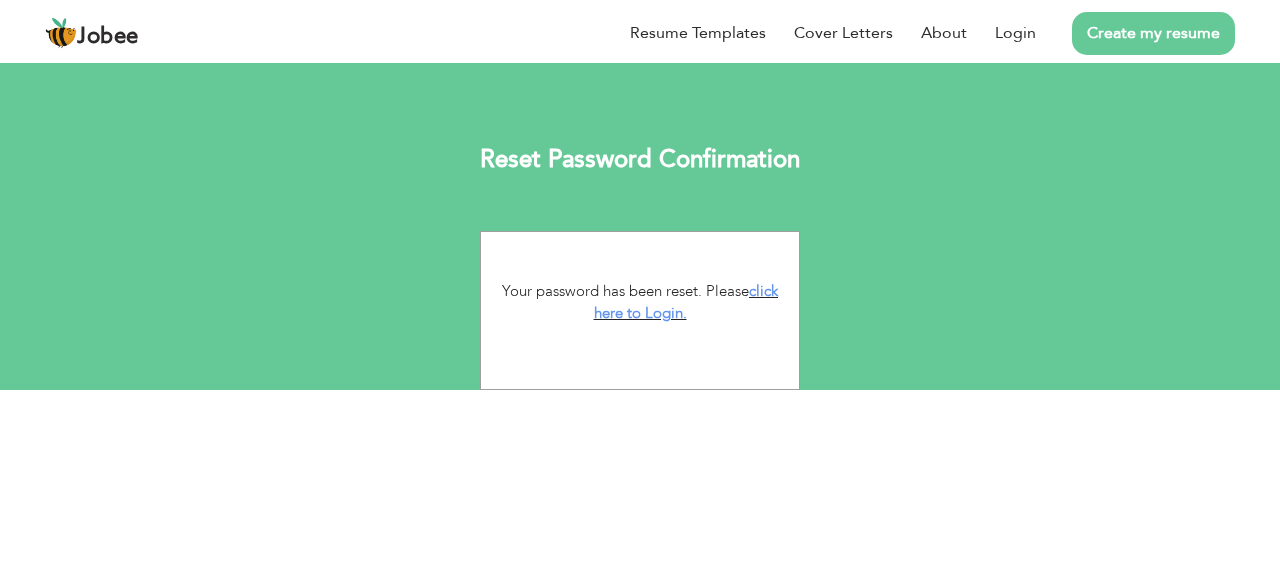 scroll, scrollTop: 0, scrollLeft: 0, axis: both 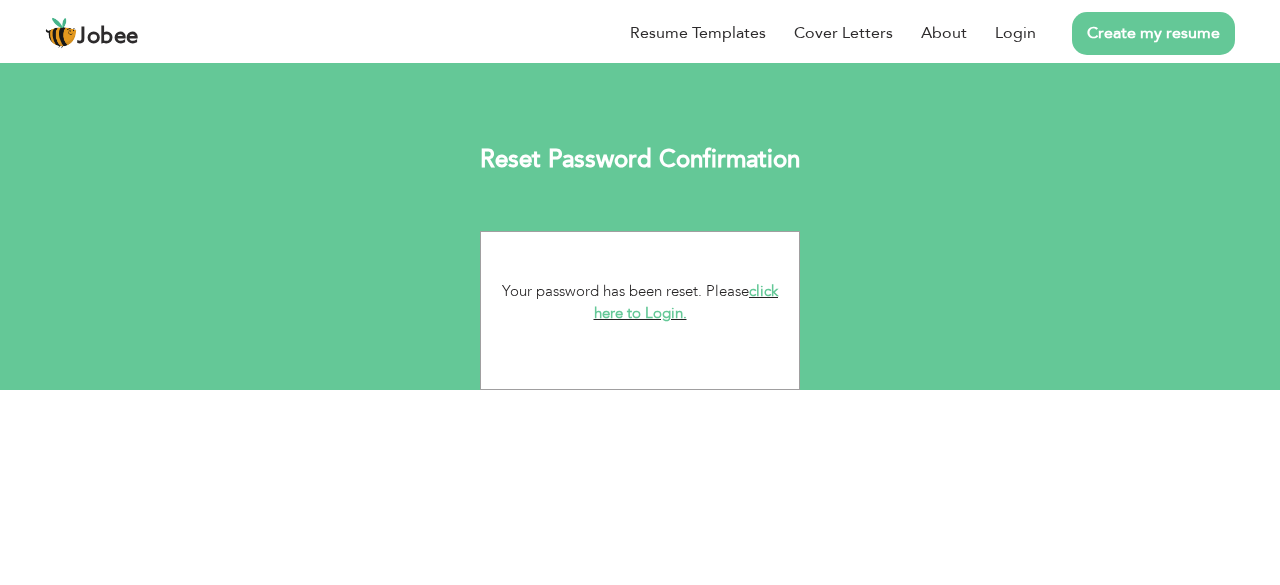 click on "click here to Login." at bounding box center (686, 302) 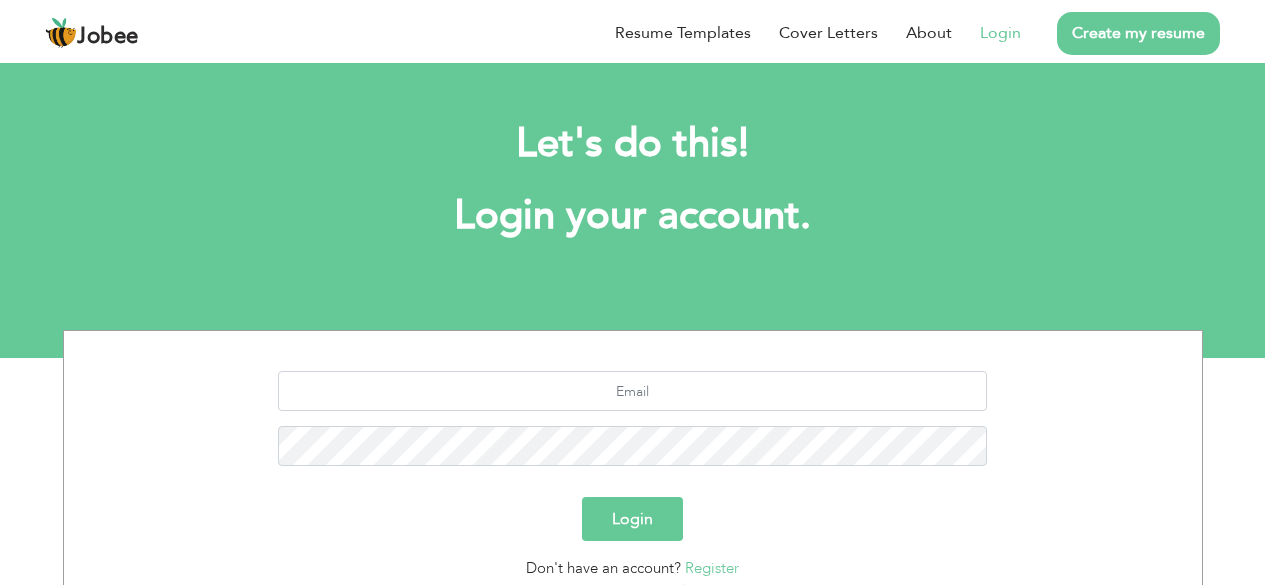 scroll, scrollTop: 0, scrollLeft: 0, axis: both 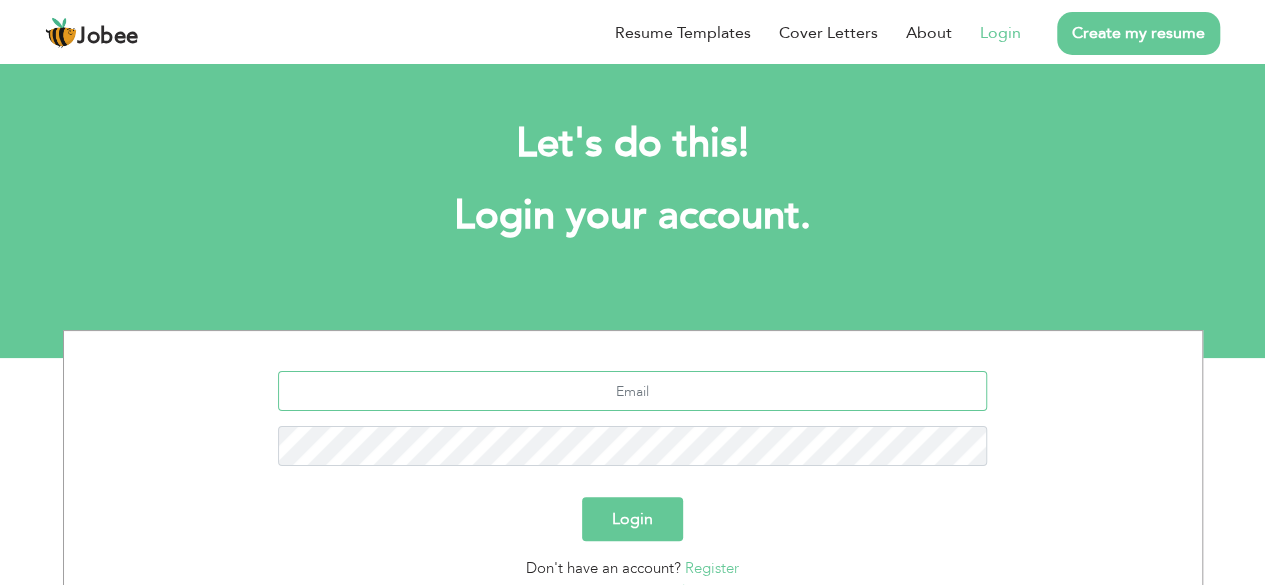 click at bounding box center (632, 391) 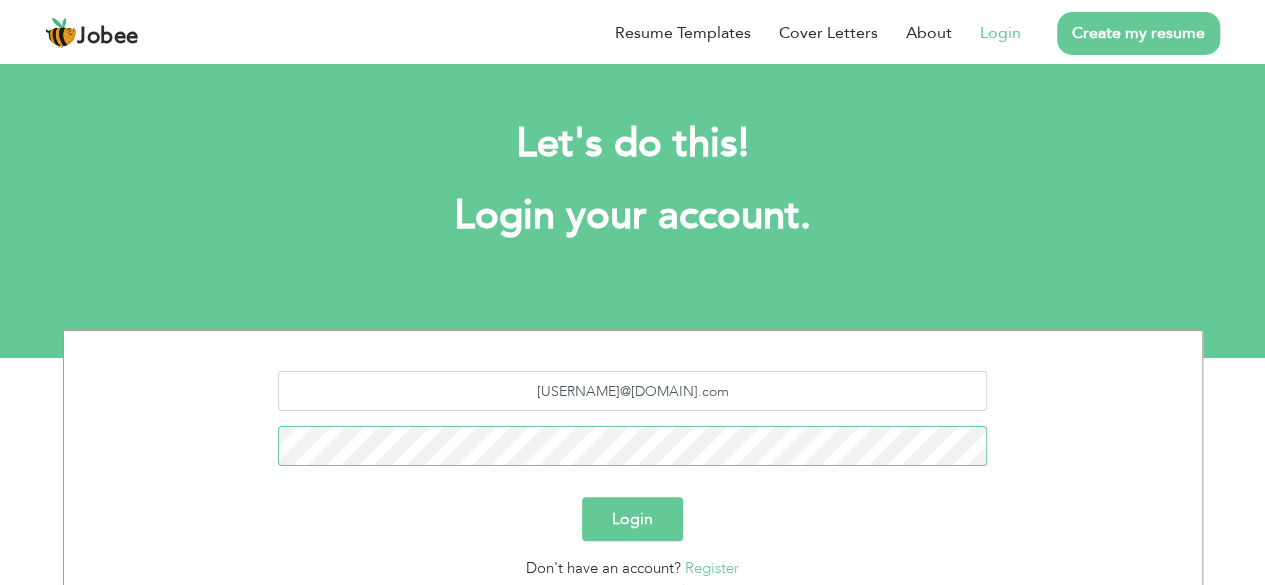 click on "Login" at bounding box center (632, 519) 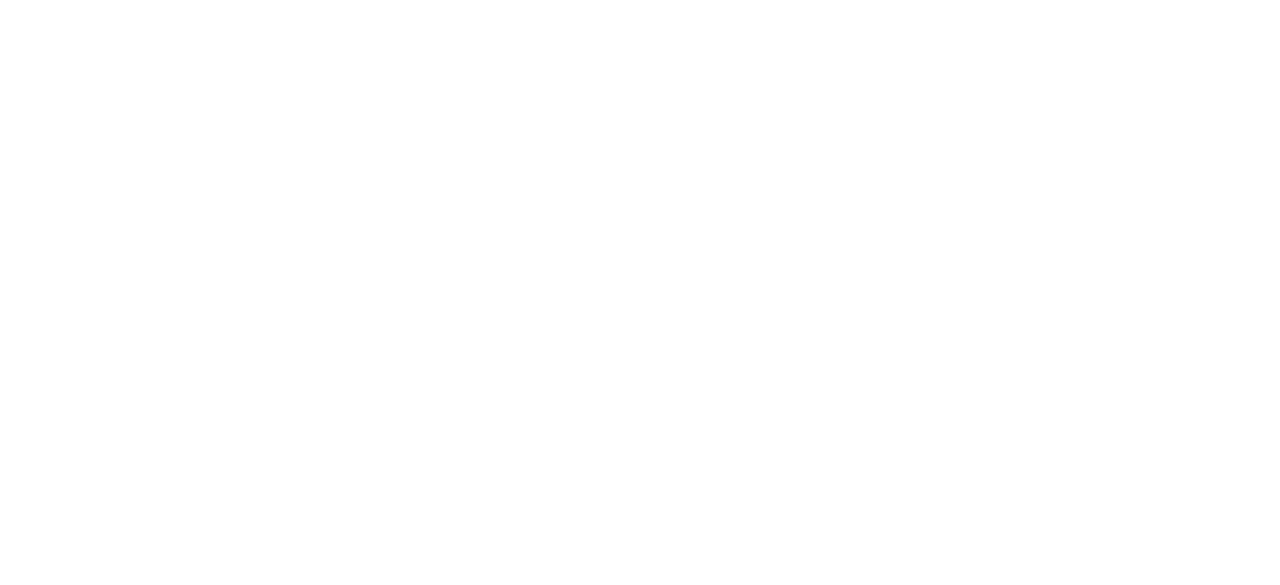 scroll, scrollTop: 0, scrollLeft: 0, axis: both 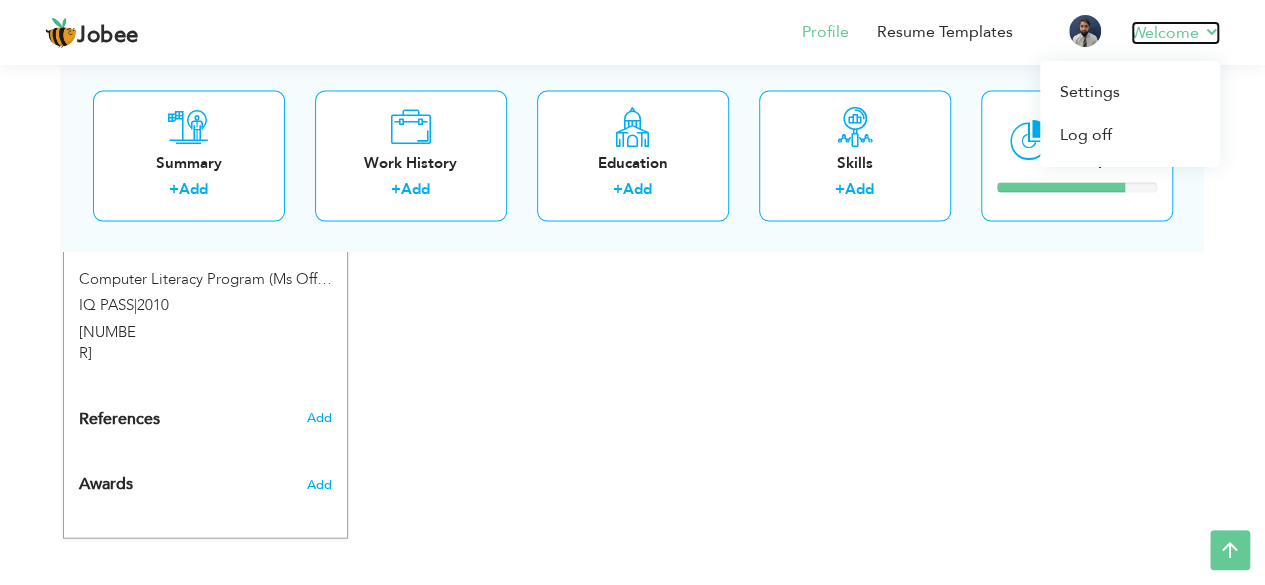 click on "Welcome" at bounding box center [1175, 33] 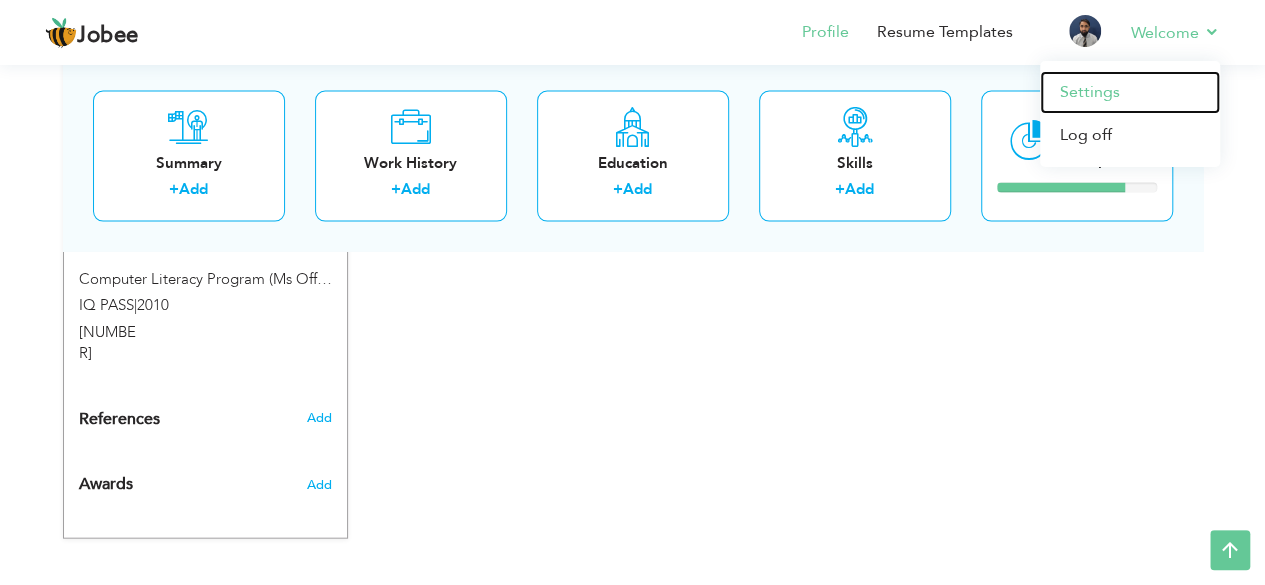 click on "Settings" at bounding box center (1130, 92) 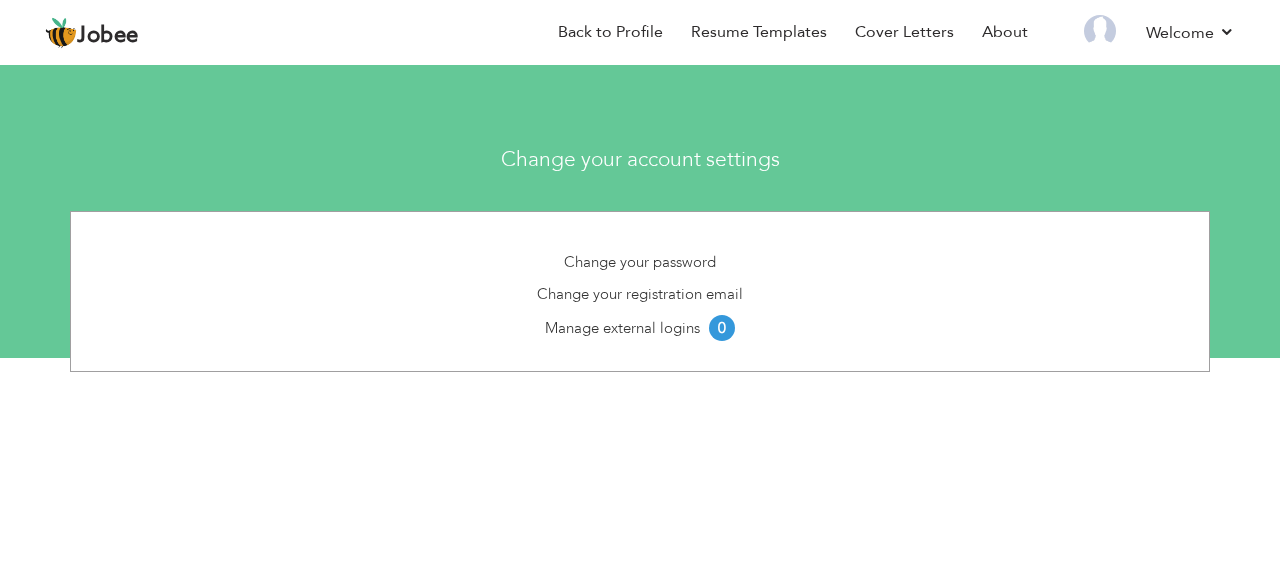 scroll, scrollTop: 0, scrollLeft: 0, axis: both 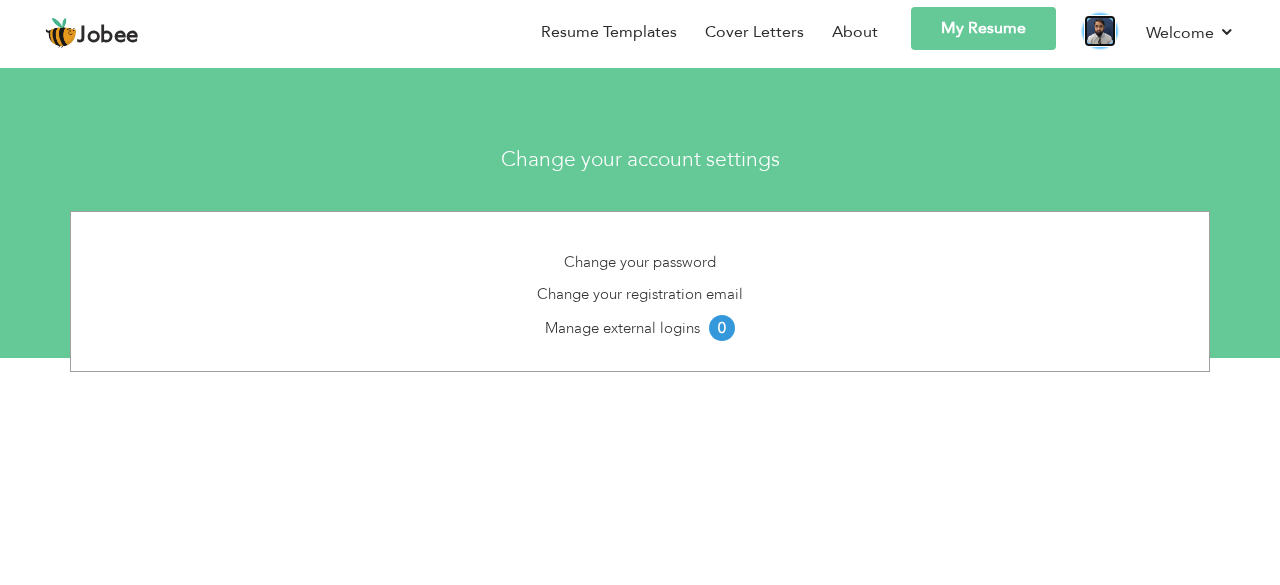 click at bounding box center (1100, 31) 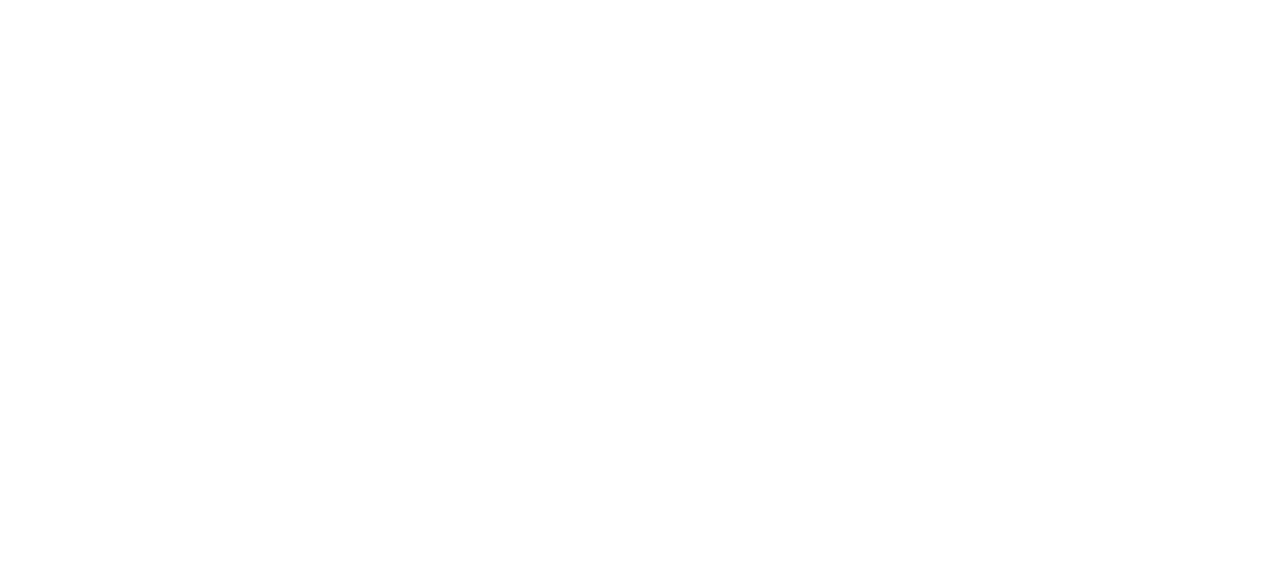 scroll, scrollTop: 0, scrollLeft: 0, axis: both 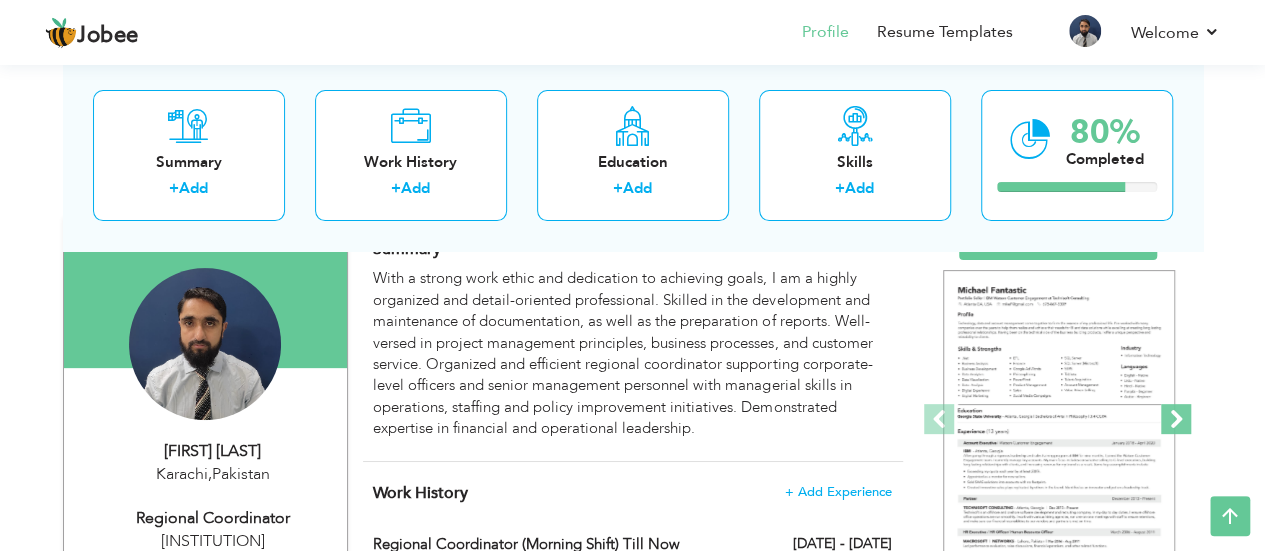 click at bounding box center [1176, 419] 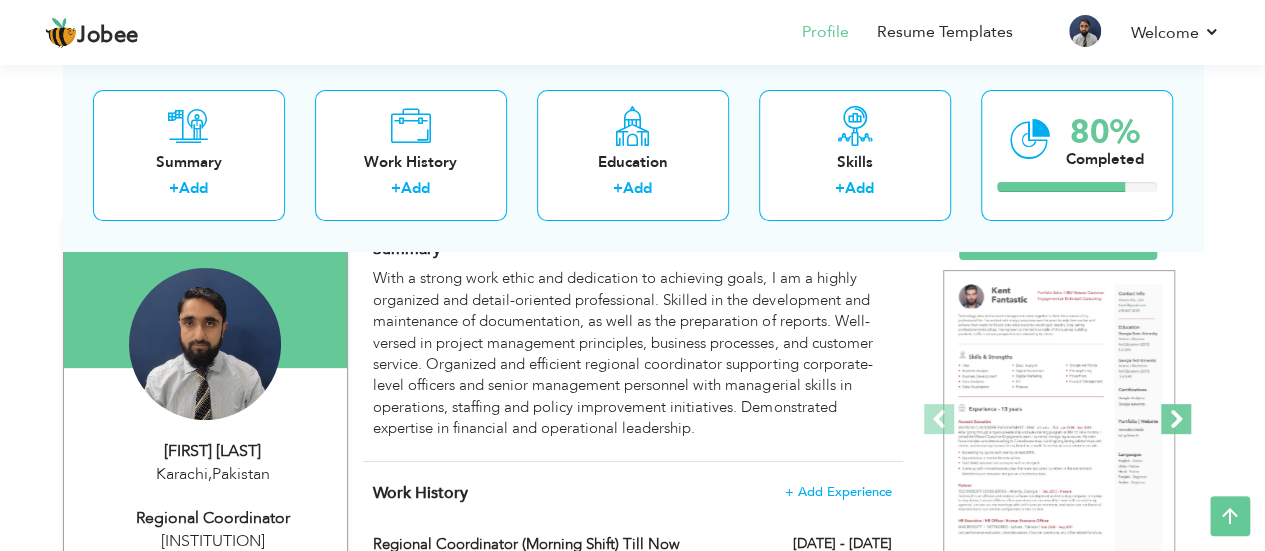 click at bounding box center [1176, 419] 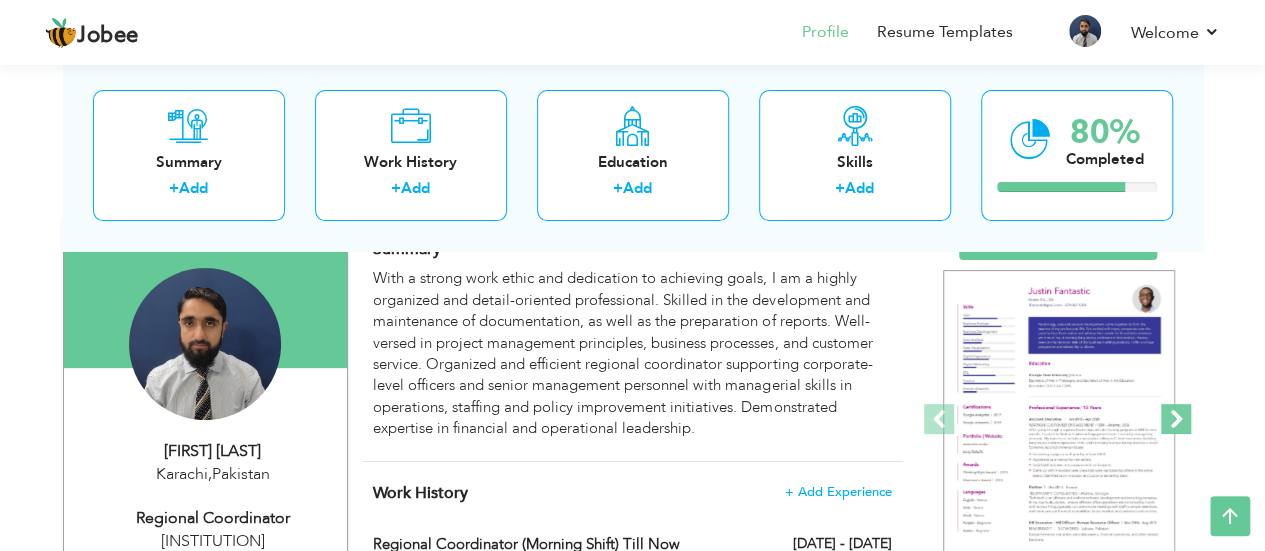 click at bounding box center (1176, 419) 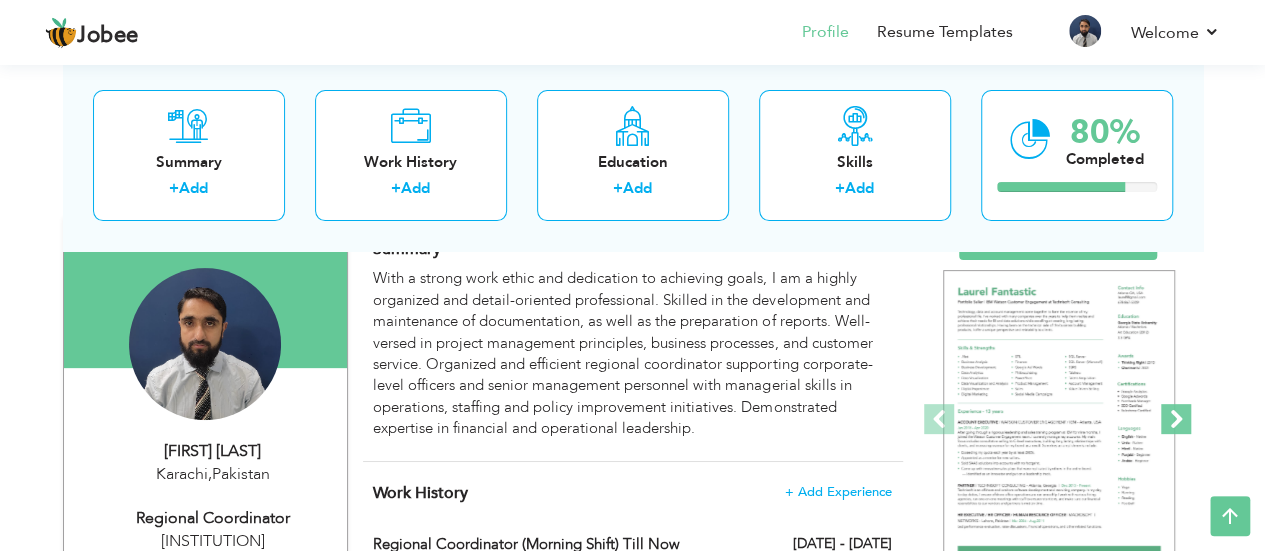 click at bounding box center [1176, 419] 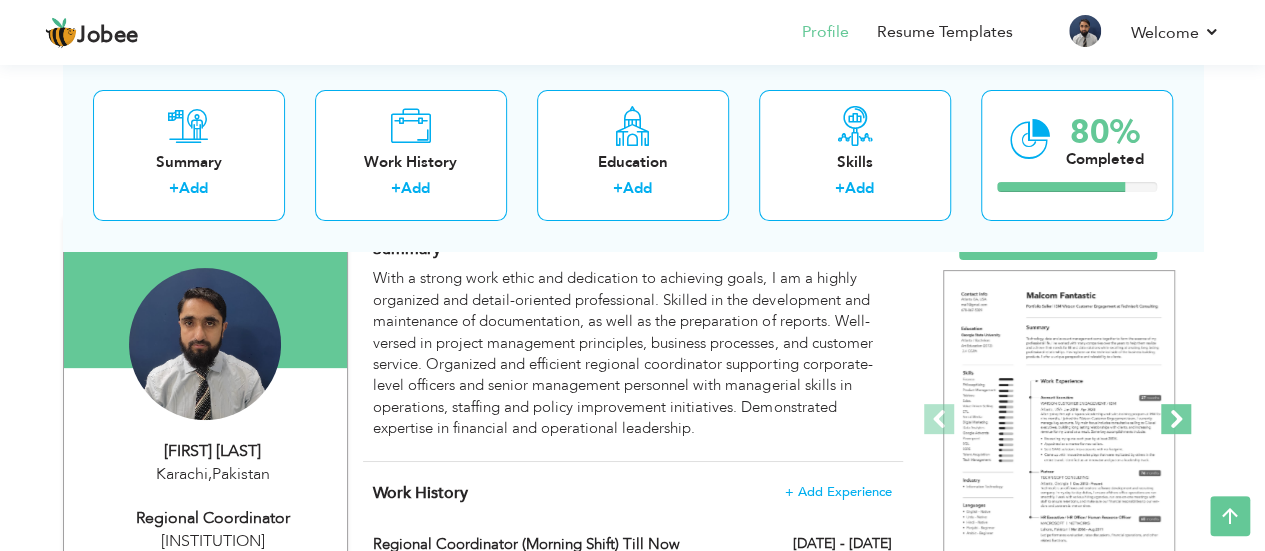click at bounding box center (1176, 419) 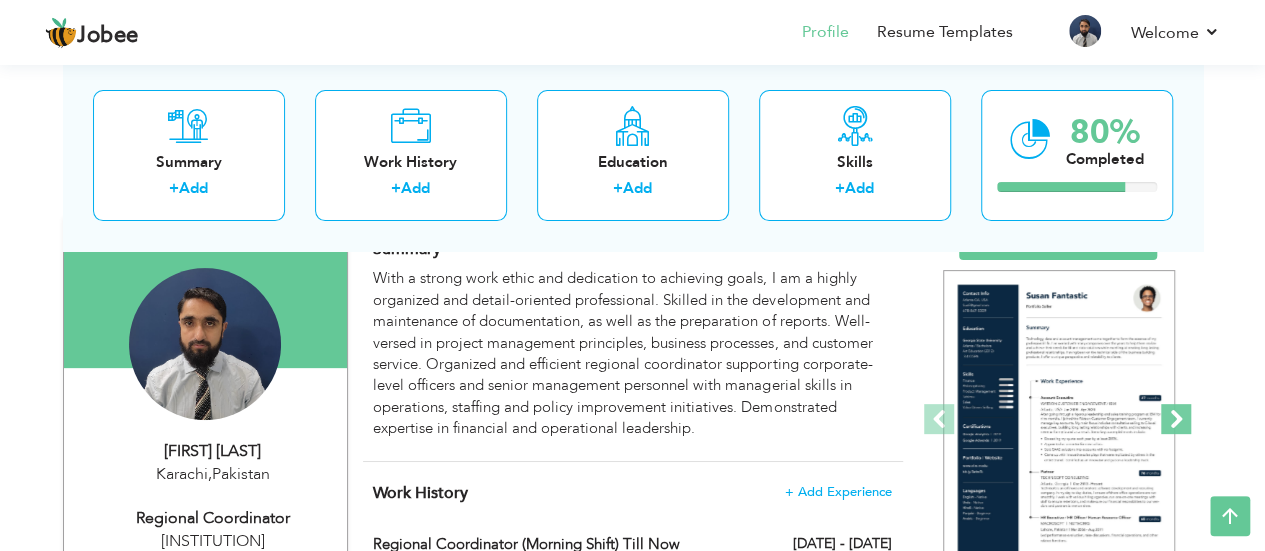 click at bounding box center (1176, 419) 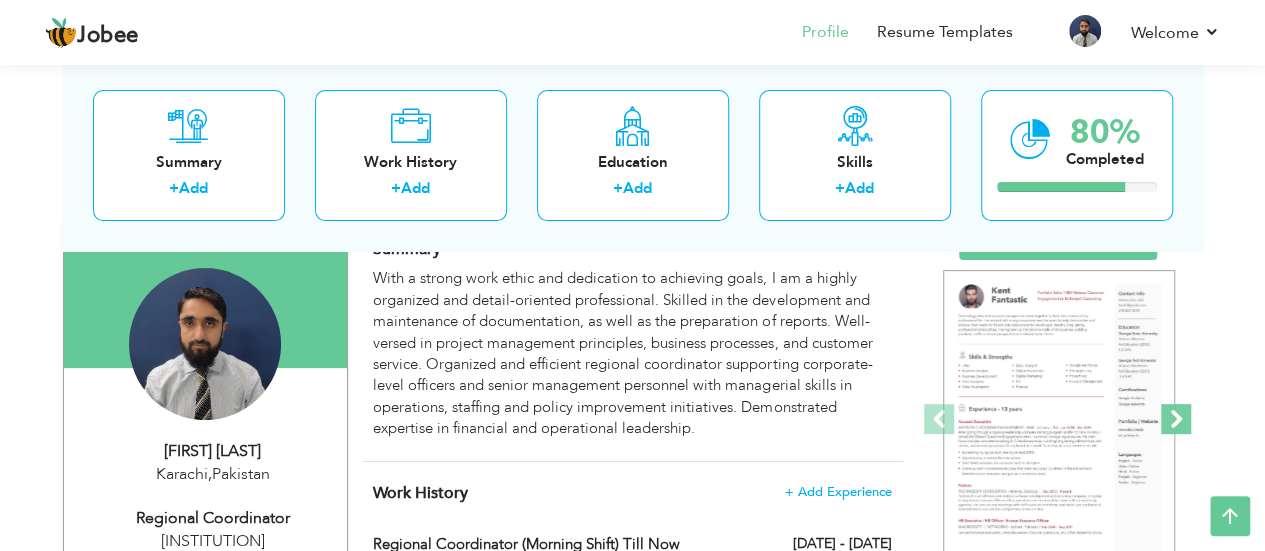 click at bounding box center [1176, 419] 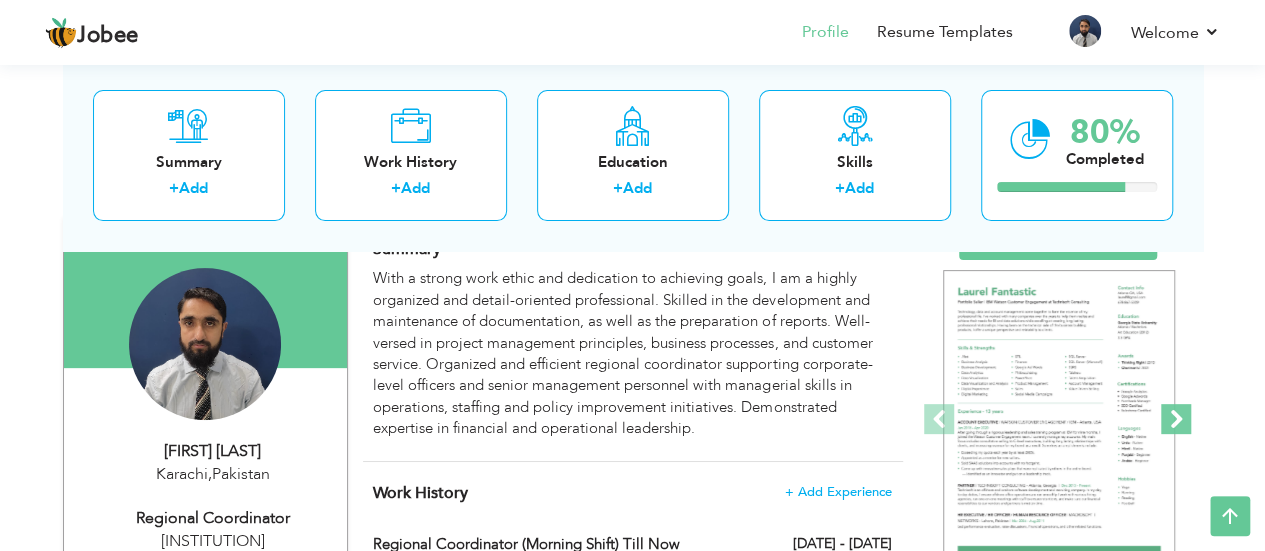 click at bounding box center [1176, 419] 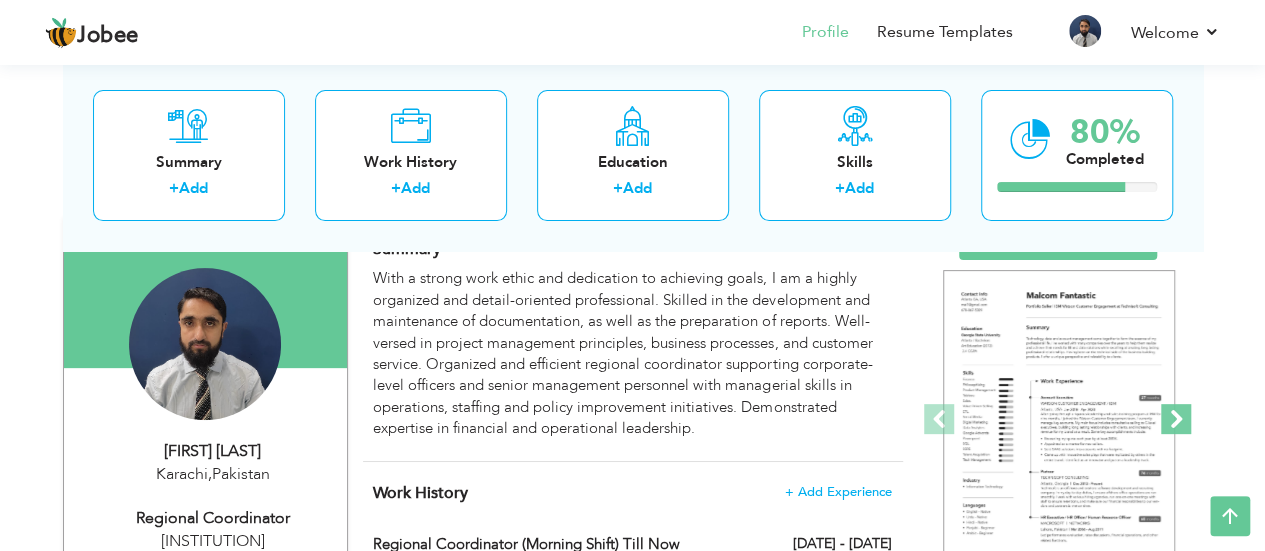click at bounding box center (1176, 419) 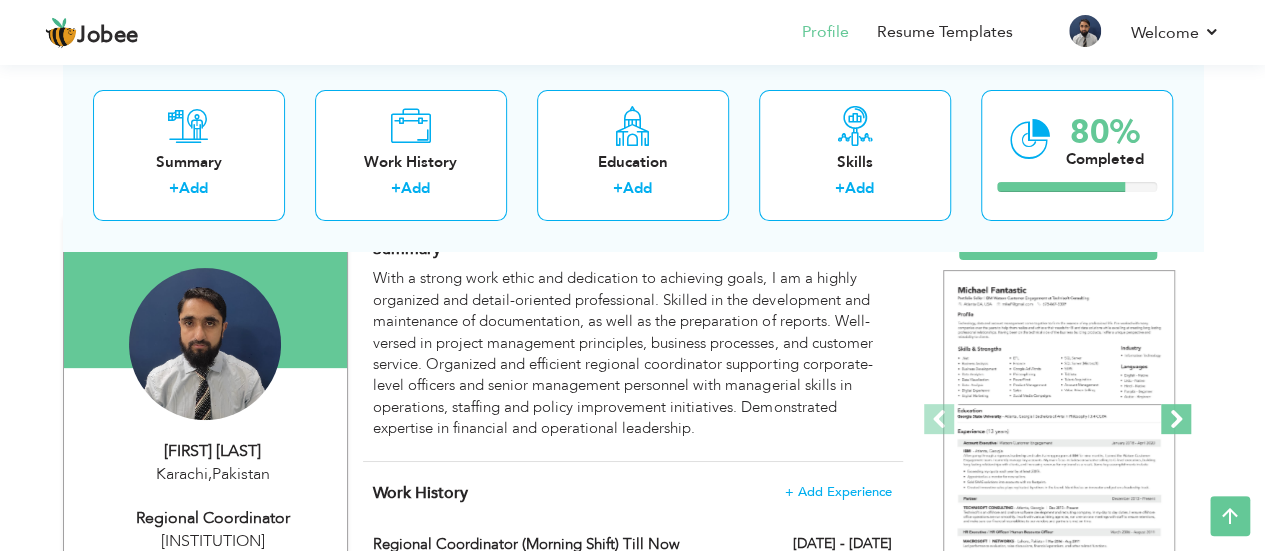 click at bounding box center (1176, 419) 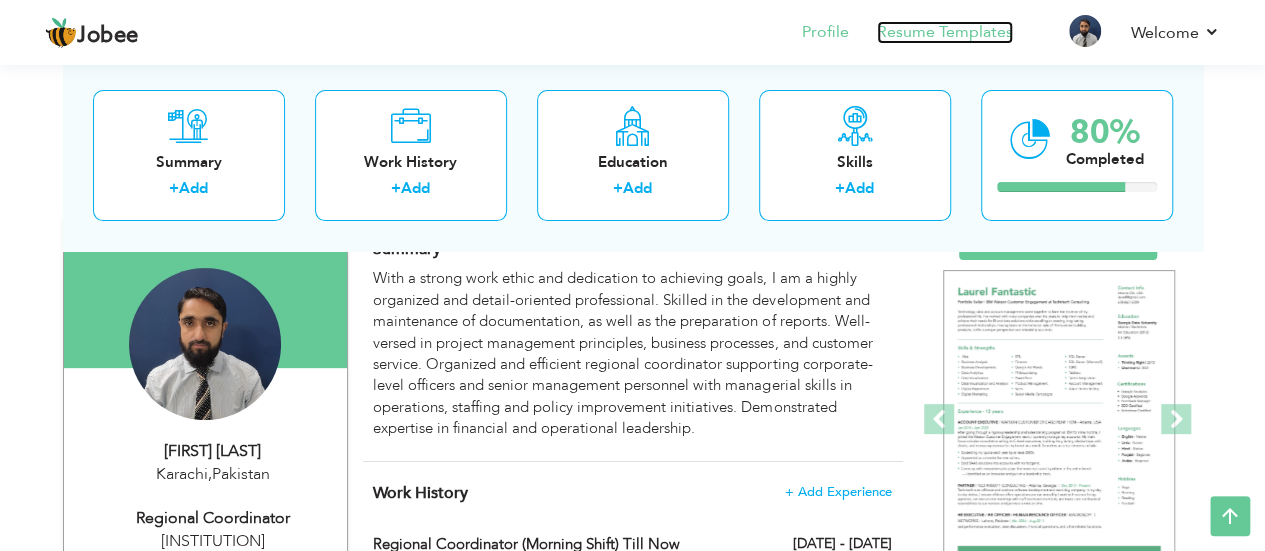 click on "Resume Templates" at bounding box center [945, 32] 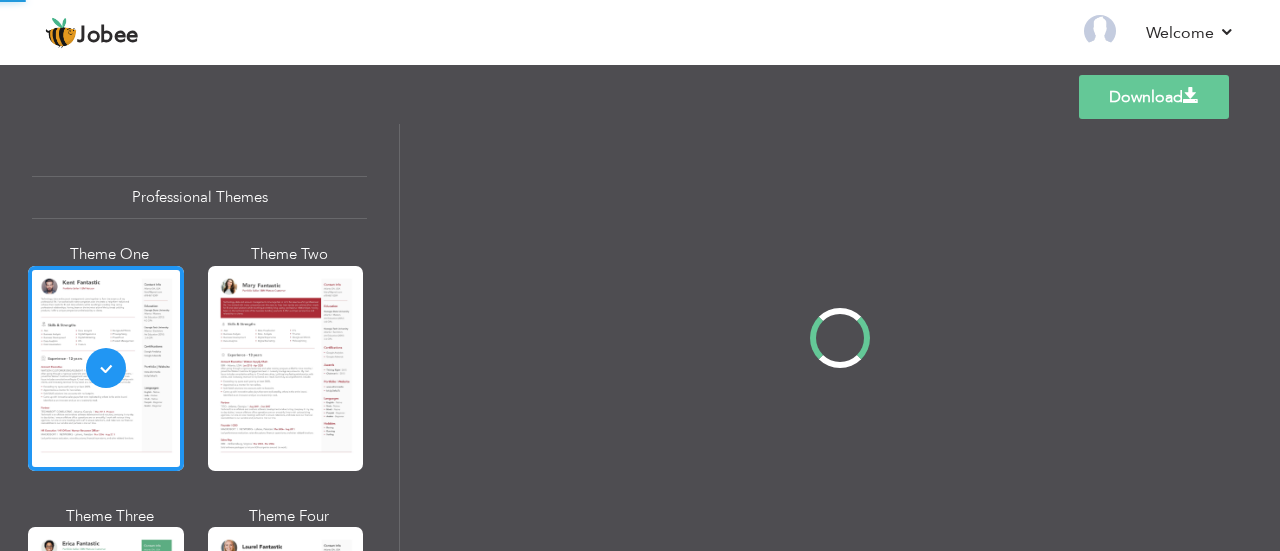 scroll, scrollTop: 0, scrollLeft: 0, axis: both 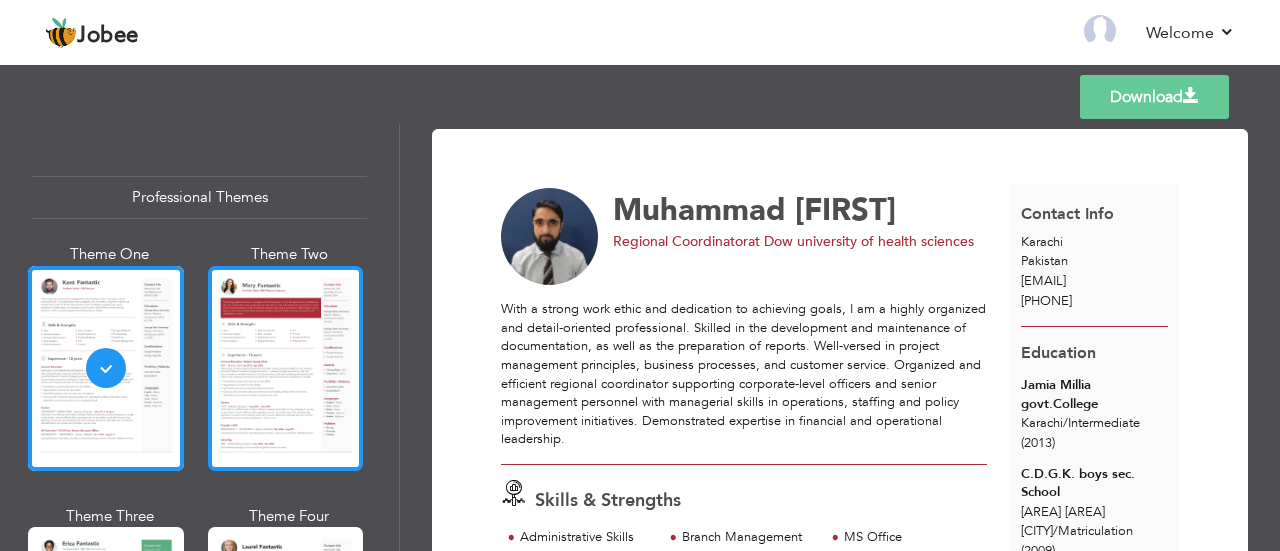 click at bounding box center (286, 368) 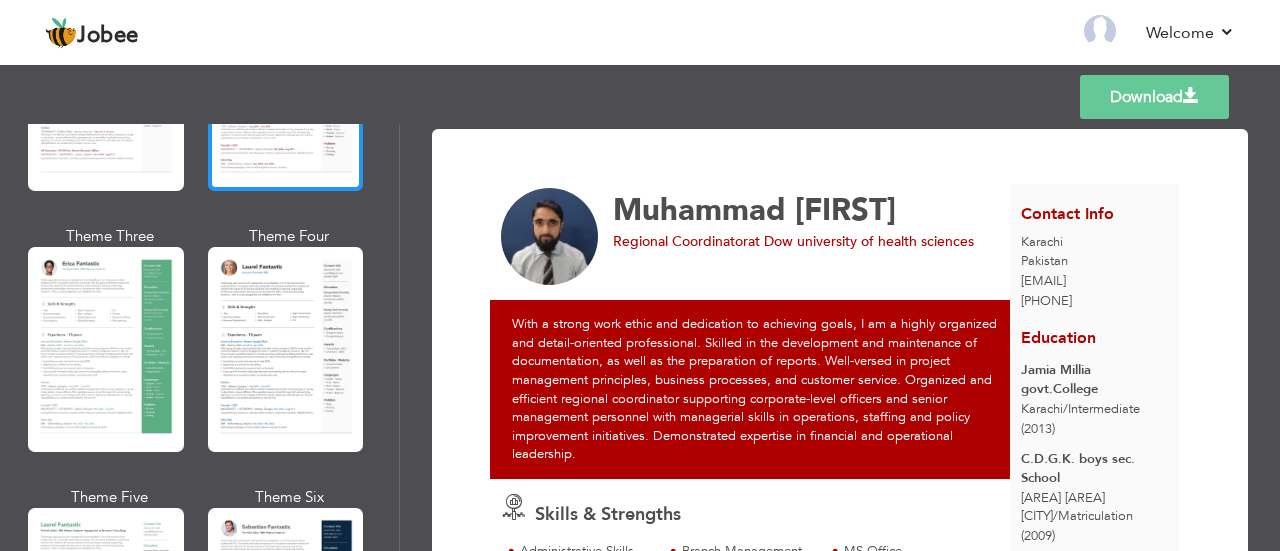 scroll, scrollTop: 320, scrollLeft: 0, axis: vertical 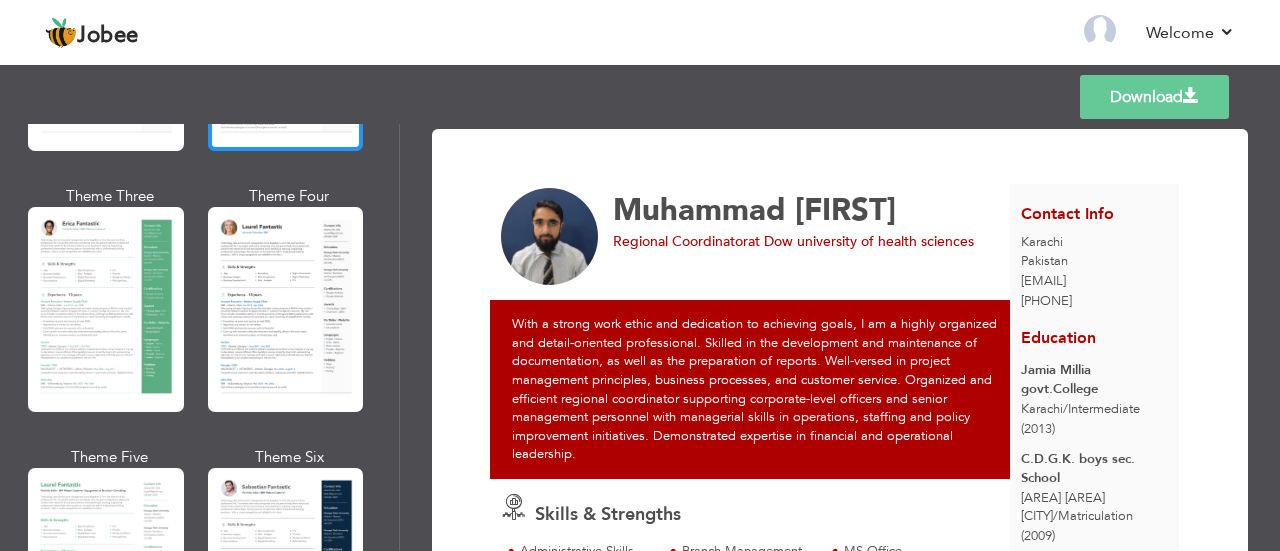 click at bounding box center [286, 309] 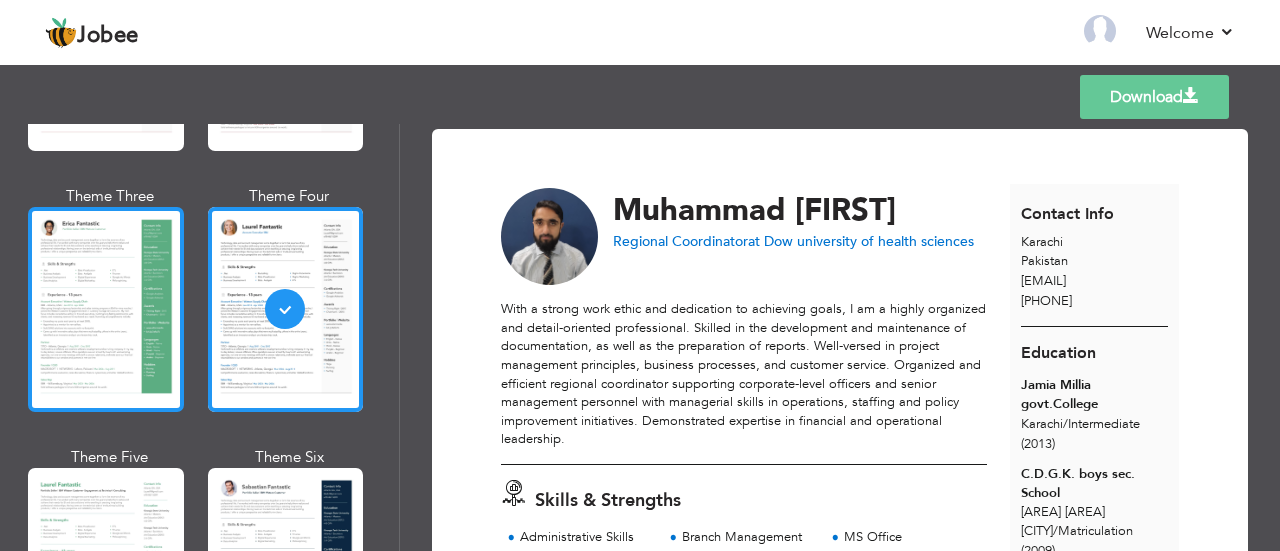 click at bounding box center (106, 309) 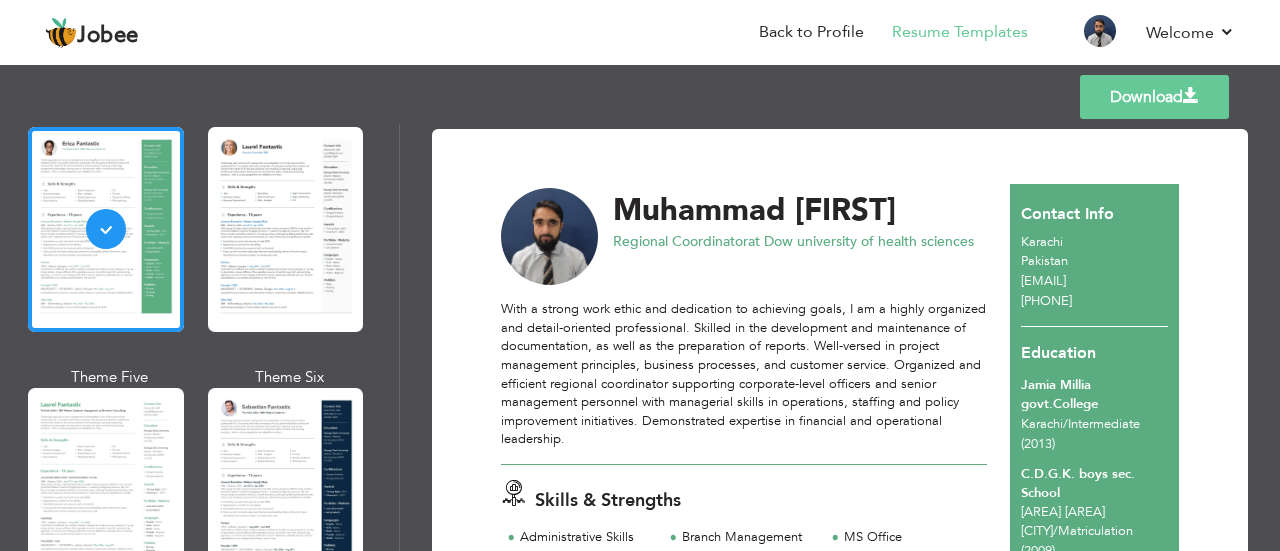 scroll, scrollTop: 440, scrollLeft: 0, axis: vertical 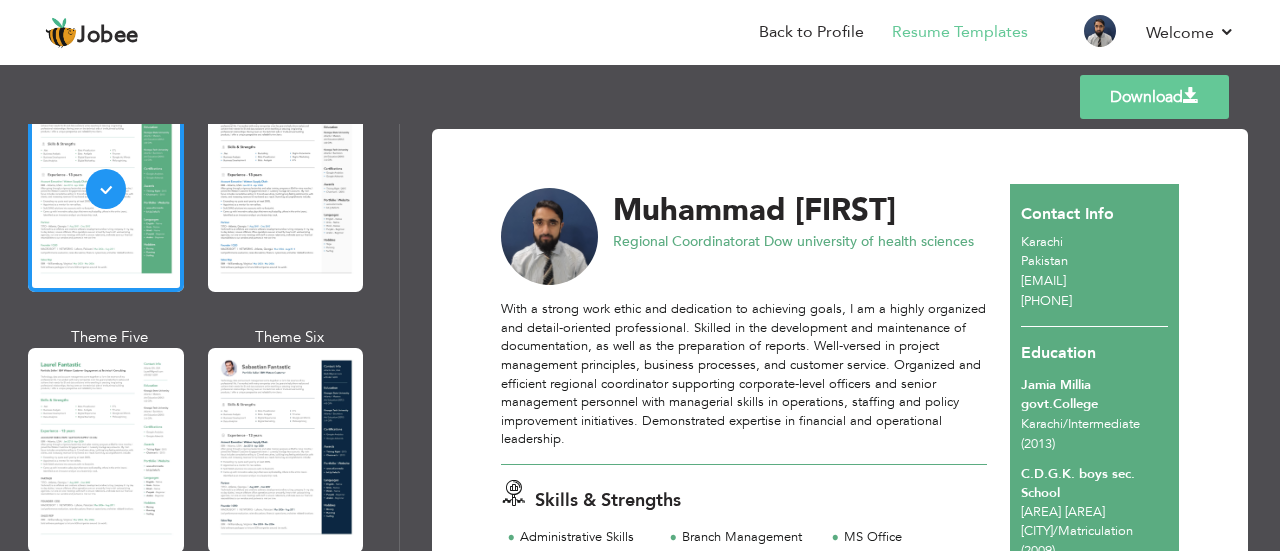click at bounding box center [550, 237] 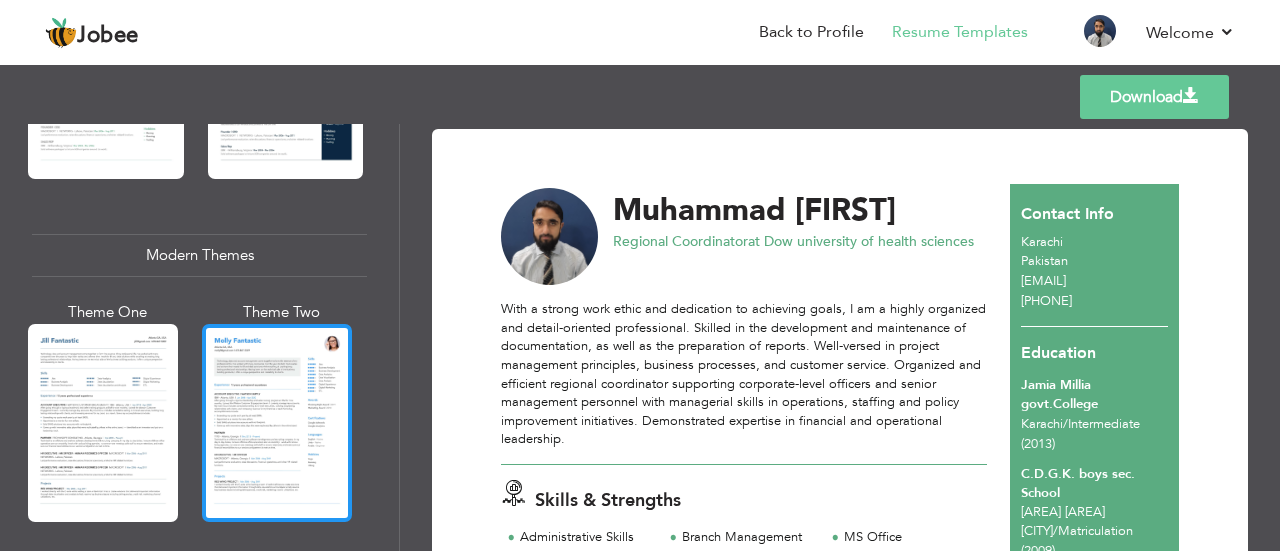 click at bounding box center [277, 423] 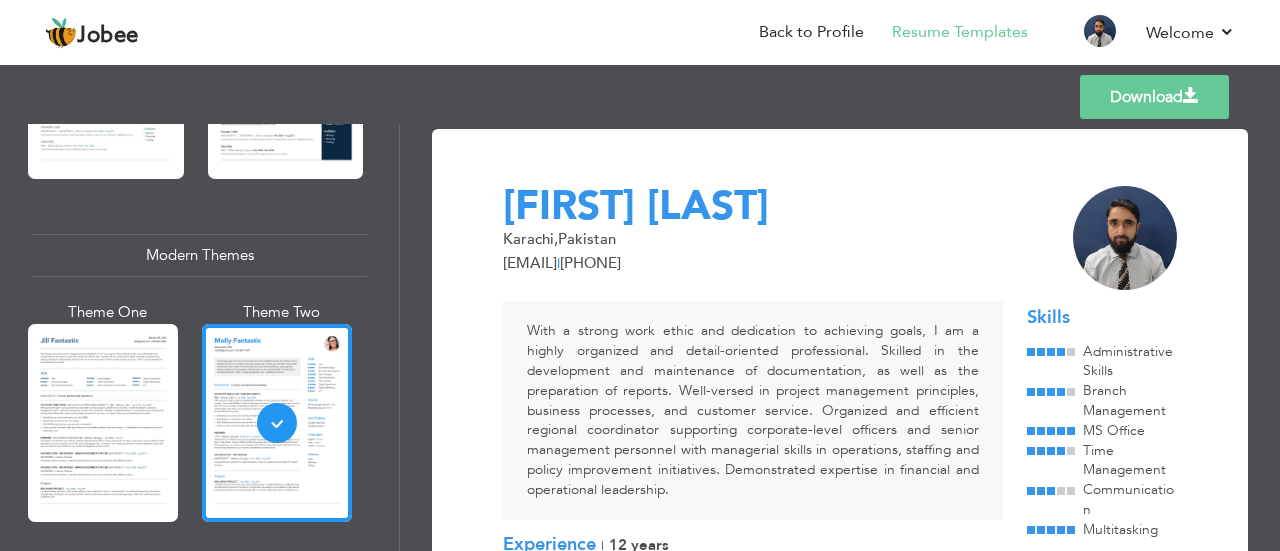 scroll, scrollTop: 854, scrollLeft: 0, axis: vertical 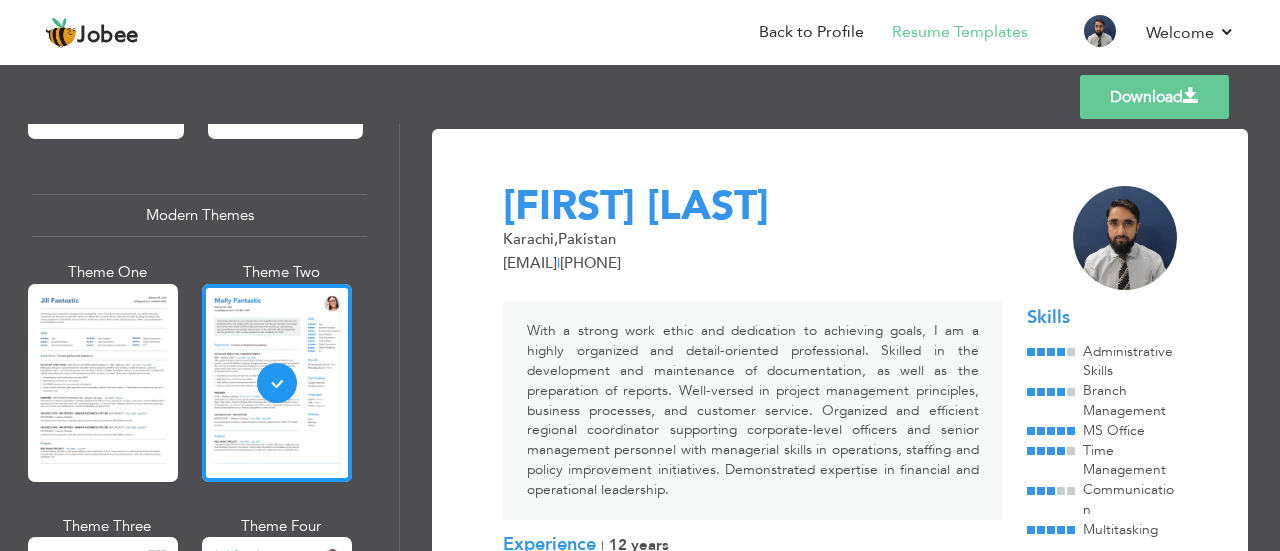 click on "Administrative Skills" at bounding box center [1128, 361] 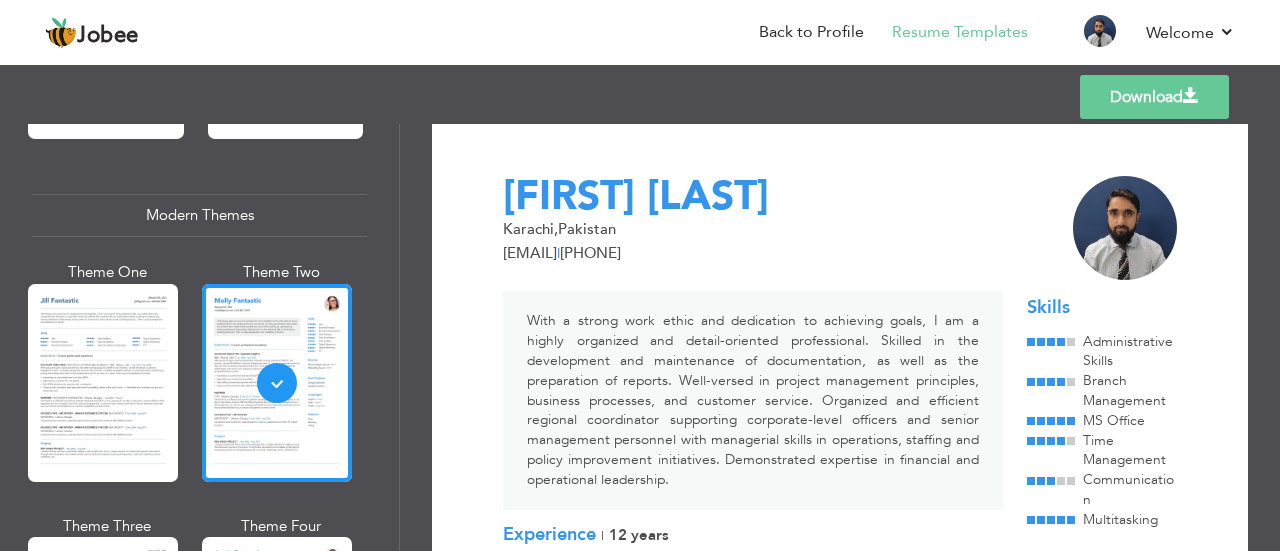 scroll, scrollTop: 0, scrollLeft: 0, axis: both 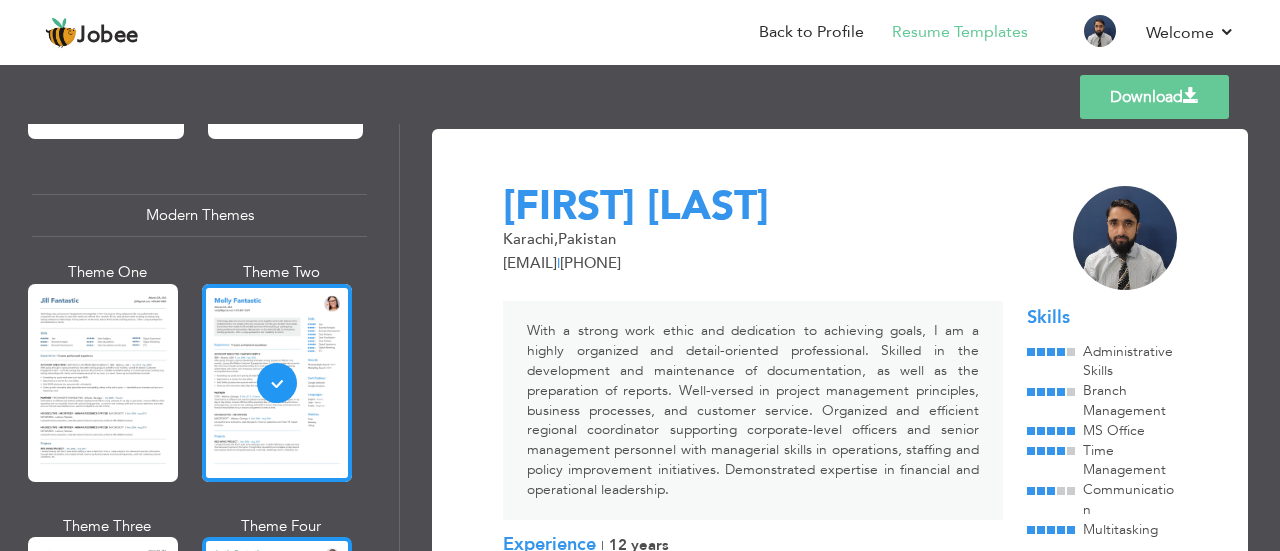 click at bounding box center [277, 636] 